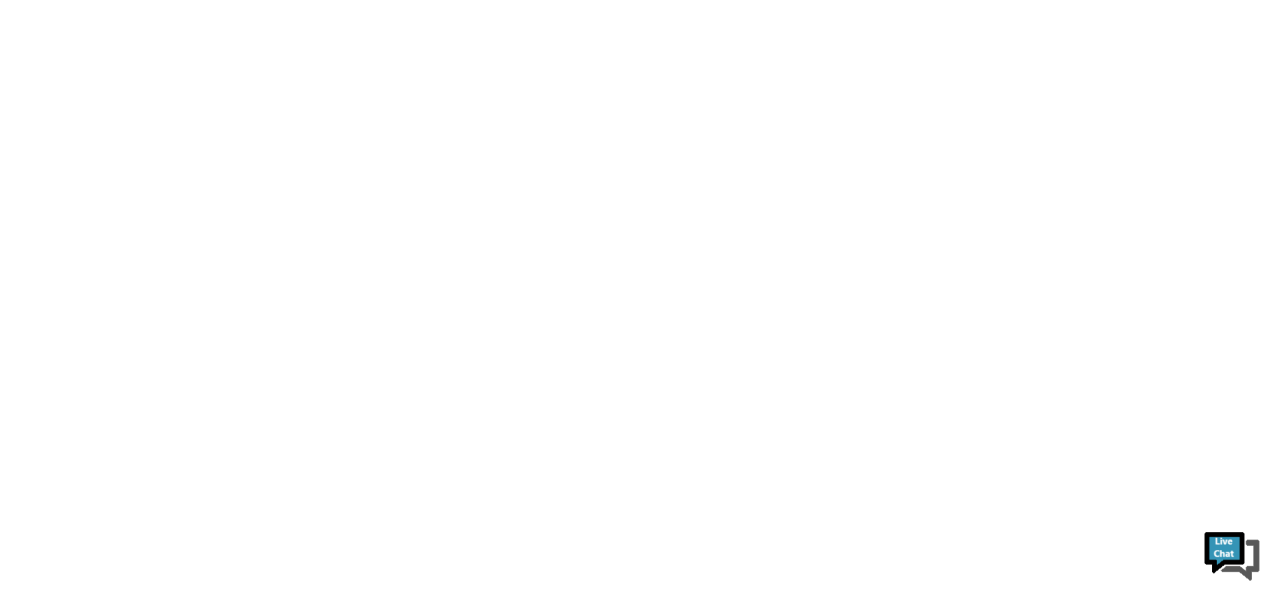 scroll, scrollTop: 0, scrollLeft: 0, axis: both 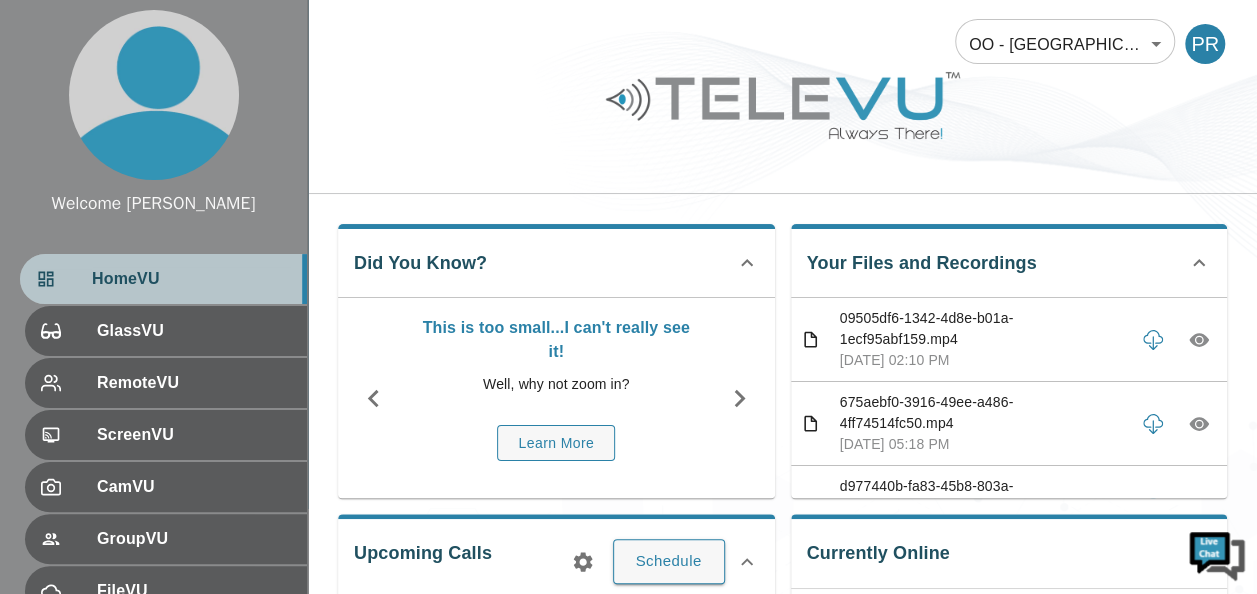 click on "HomeVU" at bounding box center [191, 279] 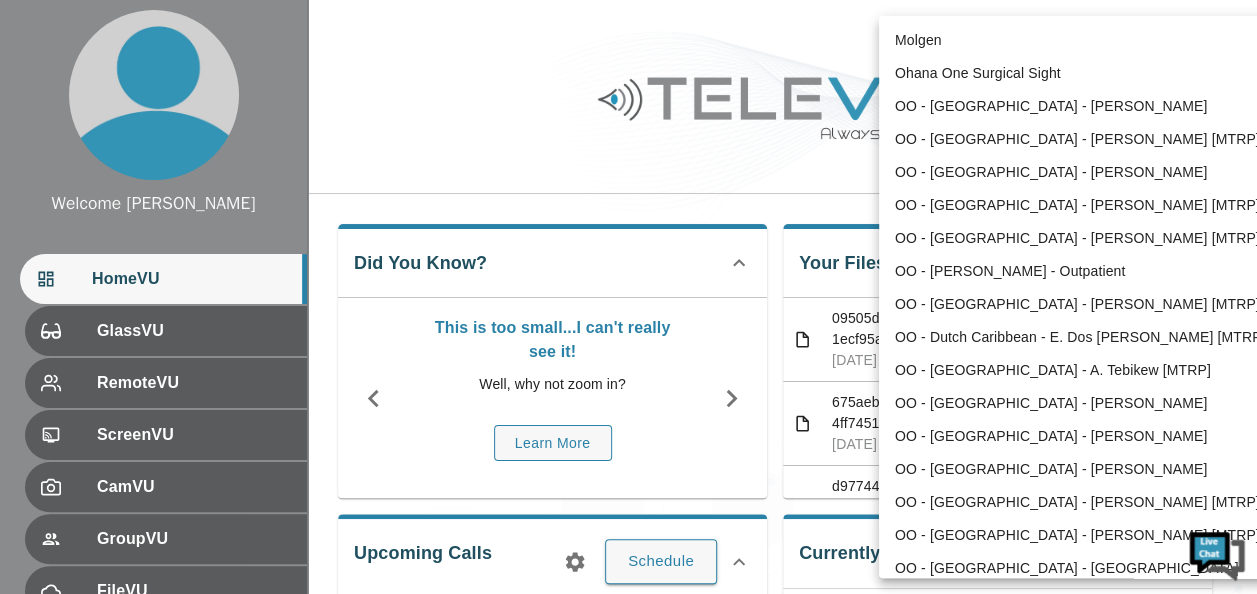 click on "Welcome   Peter HomeVU GlassVU RemoteVU ScreenVU CamVU GroupVU FileVU ChatVU Settings Logout ©  2025   TeleVU Innovation Ltd. All Rights Reserved OO - Kenya - P. Odhiambo 188 ​ PR Did You Know? This is too small...I can't really see it! Well, why not zoom in? Learn More   Your Files and Recordings   09505df6-1342-4d8e-b01a-1ecf95abf159.mp4   Jun 30, 2025, 02:10 PM   675aebf0-3916-49ee-a486-4ff74514fc50.mp4   Apr 15, 2025, 05:18 PM   d977440b-fa83-45b8-803a-2458745bf131.mp4   Apr 15, 2025, 05:06 PM   198a8a9e-e874-4103-8ce4-b3d0542d3949.mp4   Apr 15, 2025, 03:54 PM   fe3c8358-7497-4153-b38a-77d78e5587e7.mp4   Apr 15, 2025, 03:45 PM   be2877b4-4715-4999-8ba9-9447ec0928aa.mp4   Apr 15, 2025, 03:40 PM   77a3550d-45cd-4b6a-bb6b-8636b1e78c55.mp4   Apr 15, 2025, 01:36 PM   34be47f8-922f-44fd-94a7-63777af637f2.mp4   Apr 15, 2025, 01:36 PM   1a06788a-f4ad-4c9a-b9fd-8acf8cc35ef0.mp4   Apr 15, 2025, 07:39 AM   cd612488-92b4-468c-9180-4f735cc45418.mp4   Apr 15, 2025, 12:12 AM   cf70e68d-9adf-4853-a47e-6d7e5a445fa8.mp4" at bounding box center (628, 665) 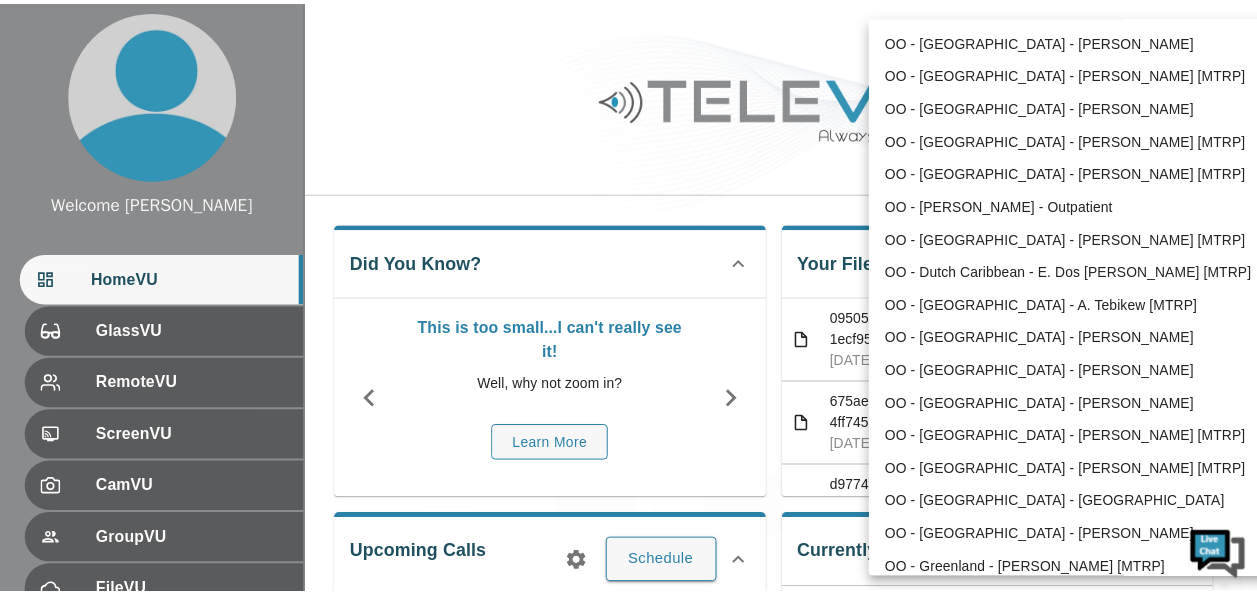 scroll, scrollTop: 0, scrollLeft: 0, axis: both 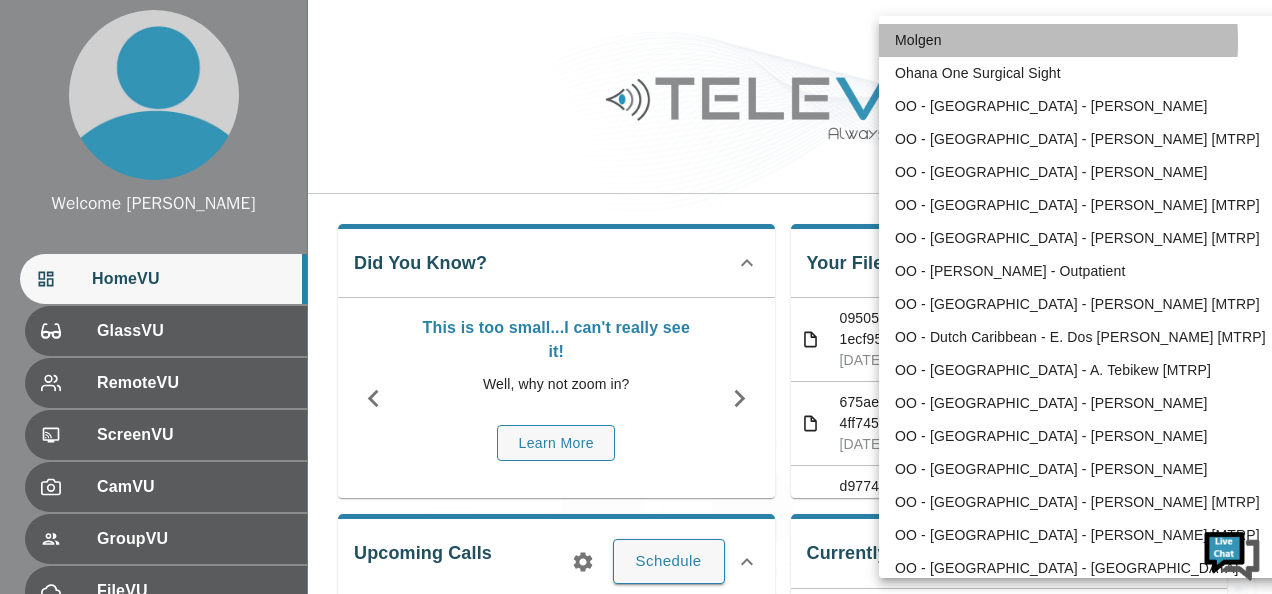 click on "Molgen" at bounding box center (1086, 40) 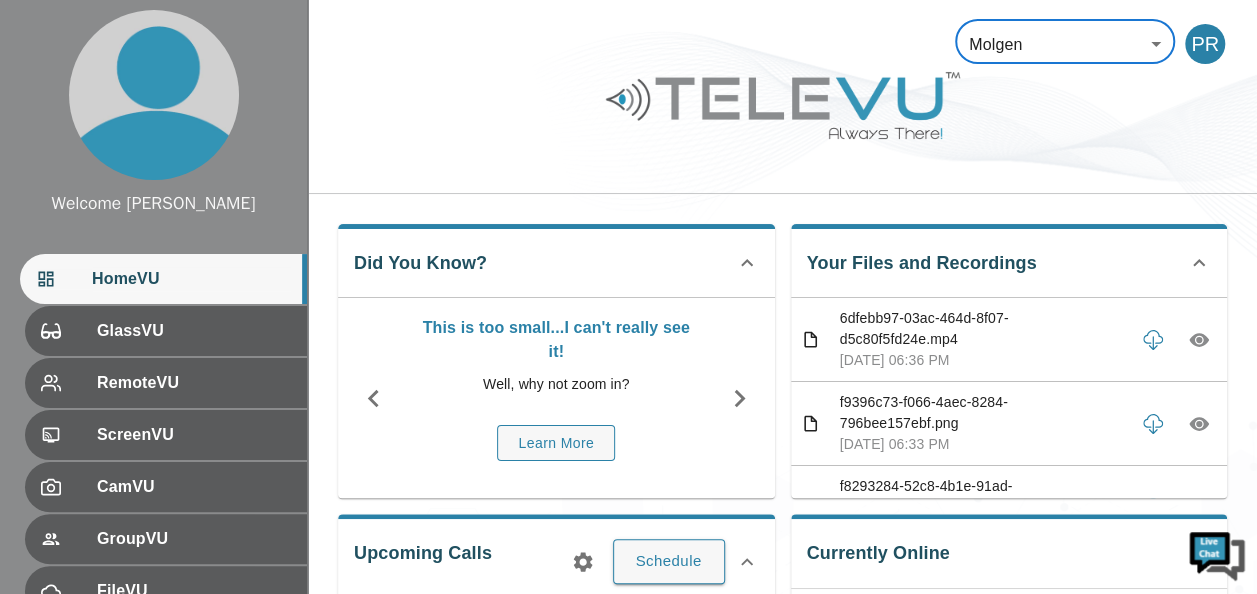 click on "HomeVU" at bounding box center (191, 279) 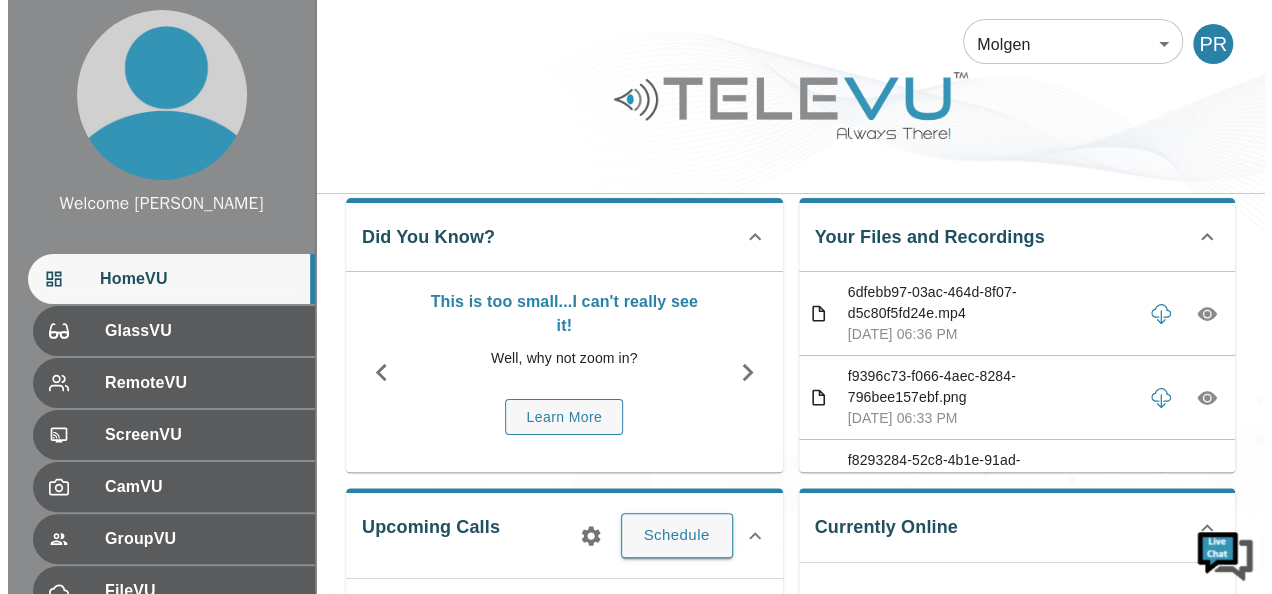 scroll, scrollTop: 0, scrollLeft: 0, axis: both 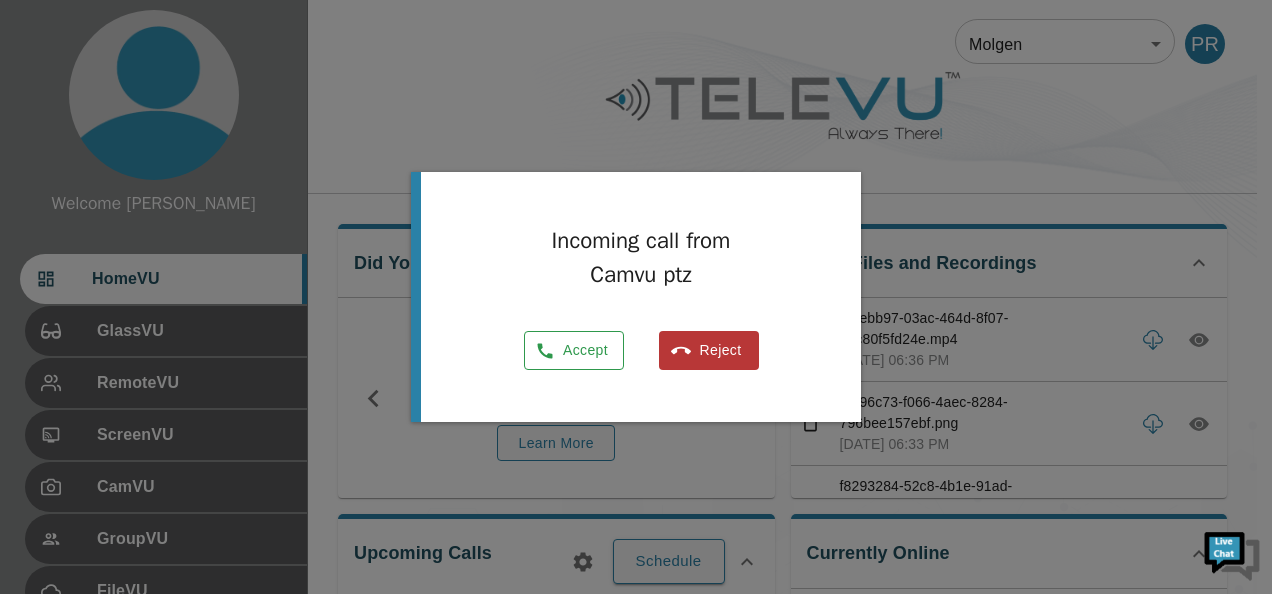click on "Accept" at bounding box center (574, 350) 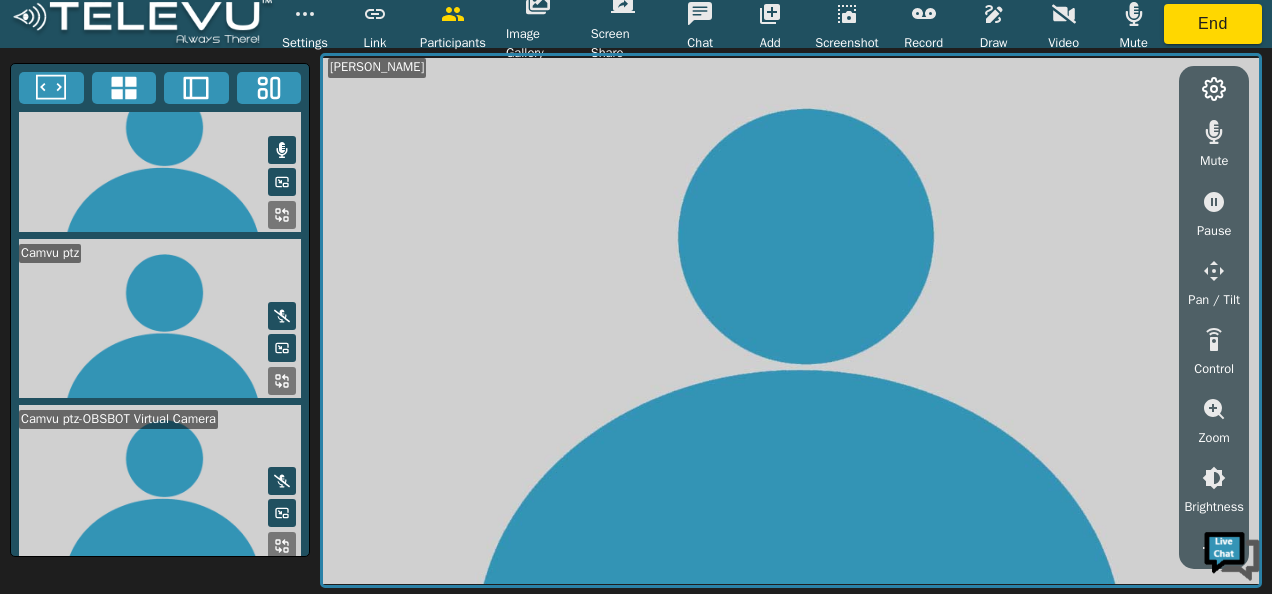 scroll, scrollTop: 35, scrollLeft: 0, axis: vertical 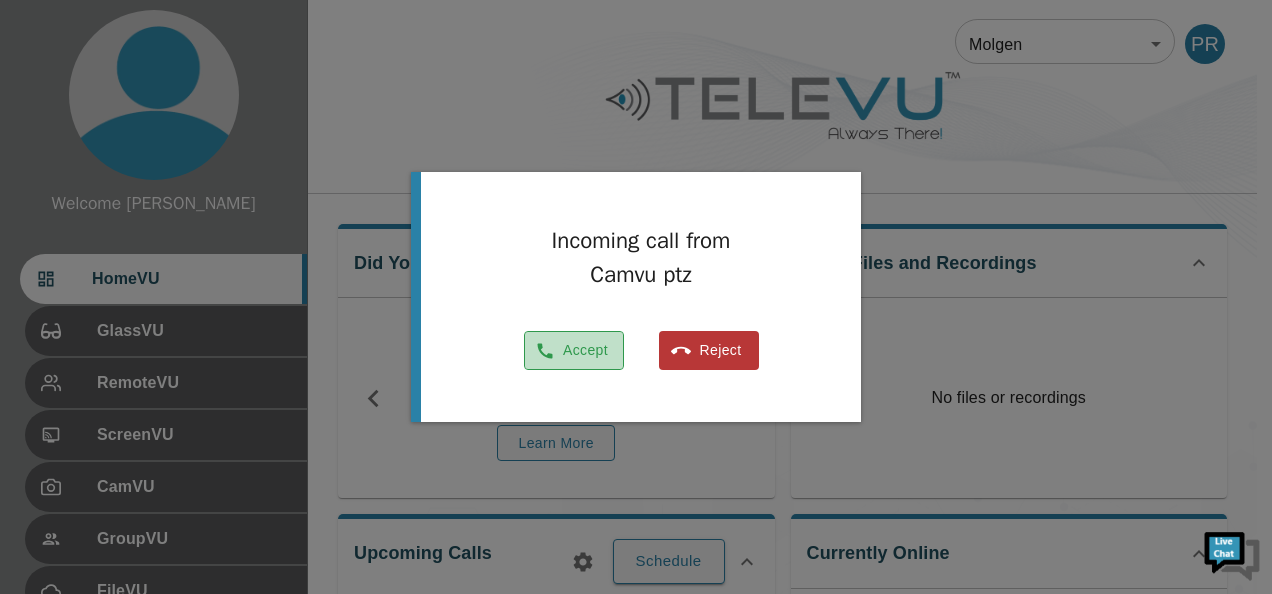 click on "Accept" at bounding box center (574, 350) 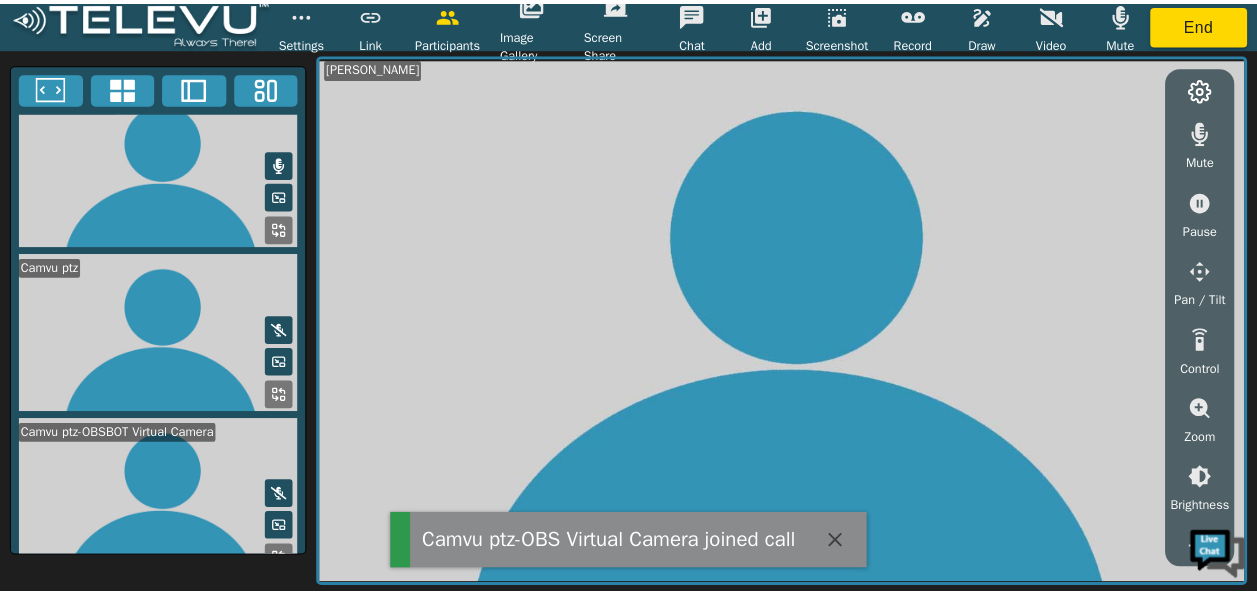 scroll, scrollTop: 35, scrollLeft: 0, axis: vertical 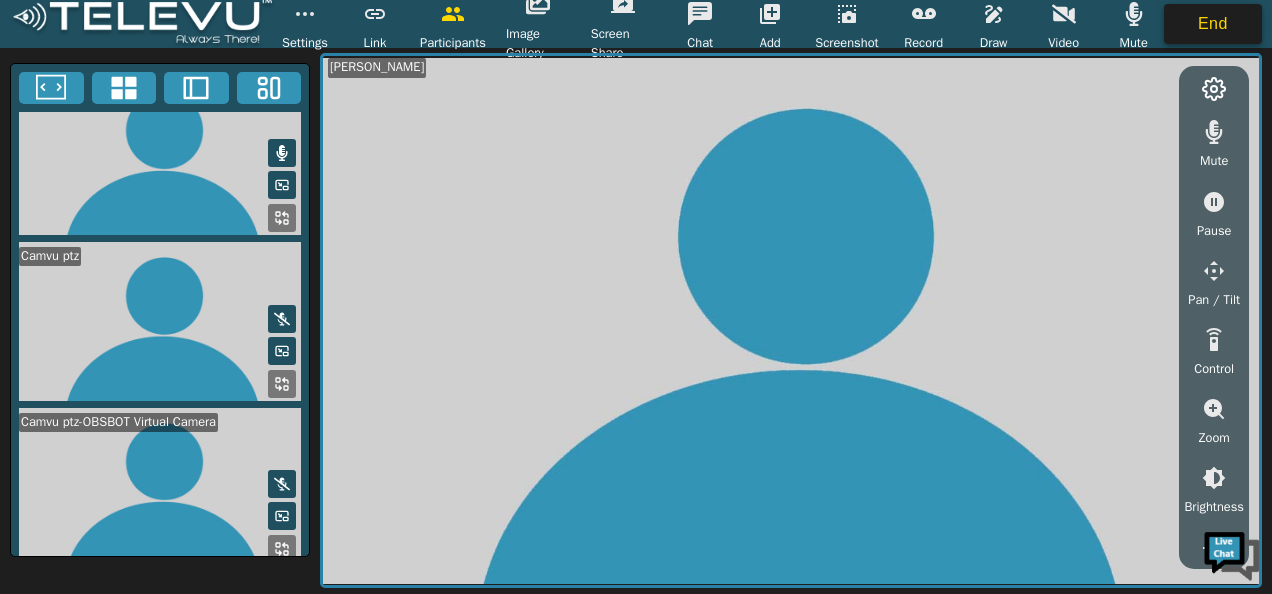 click on "End" at bounding box center (1213, 24) 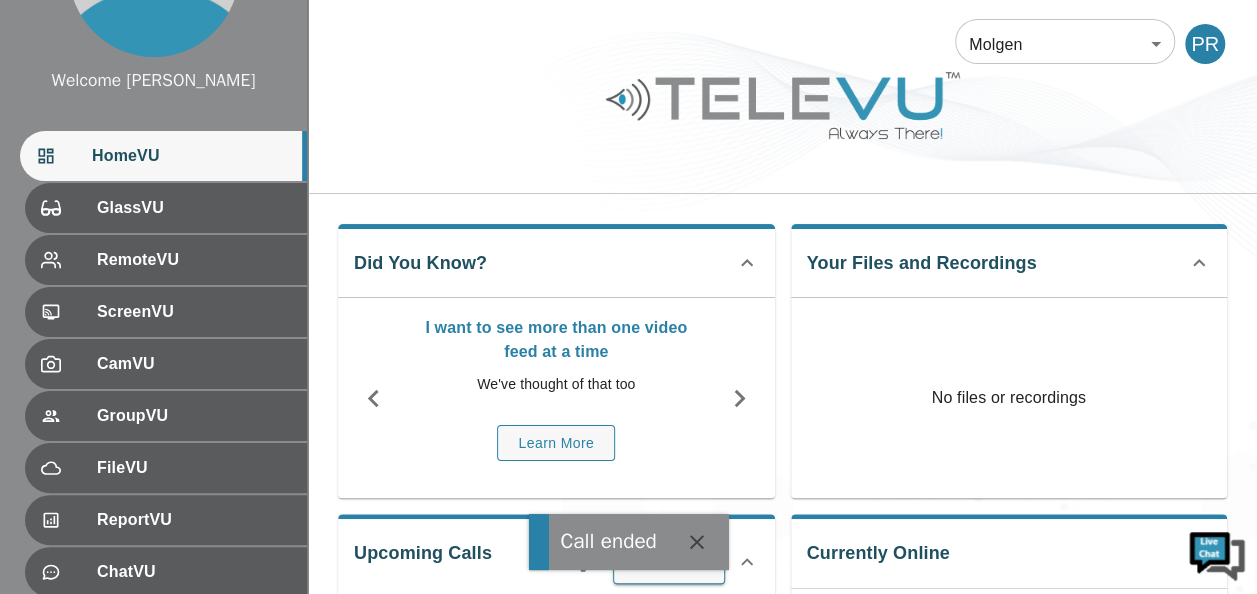 scroll, scrollTop: 290, scrollLeft: 0, axis: vertical 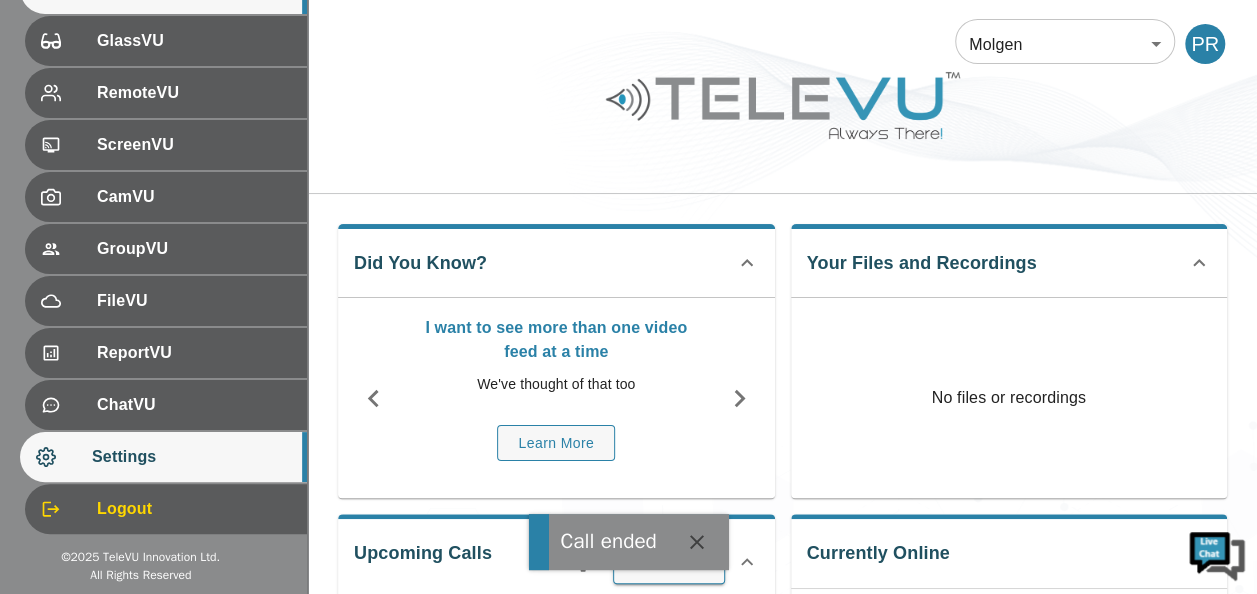 click on "Settings" at bounding box center [191, 457] 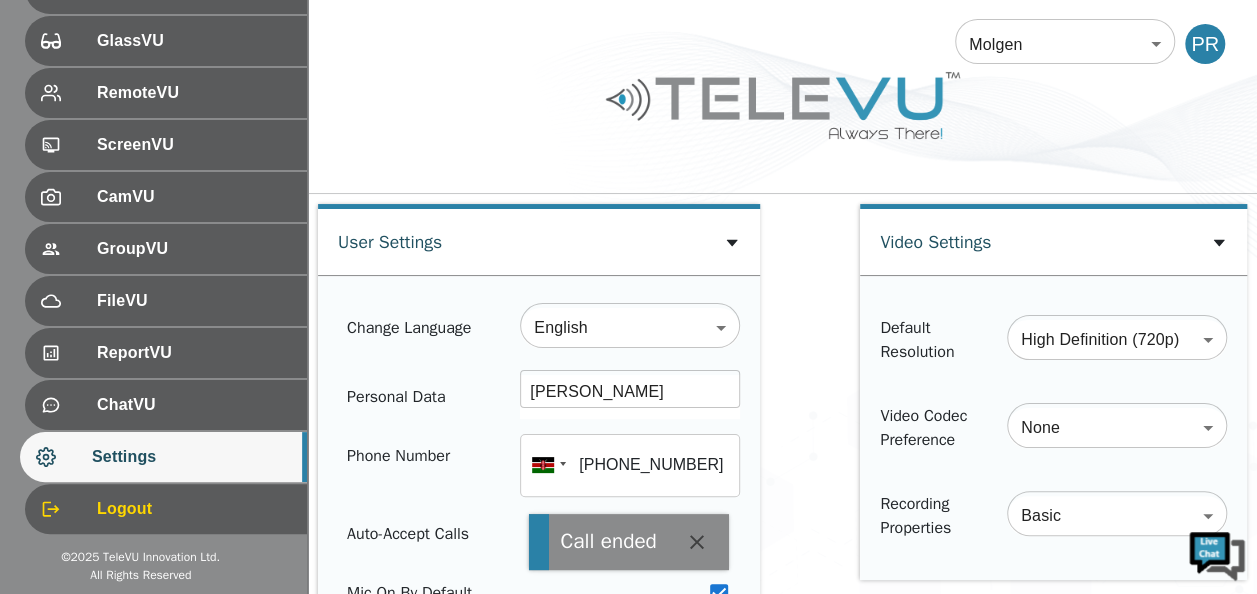 click 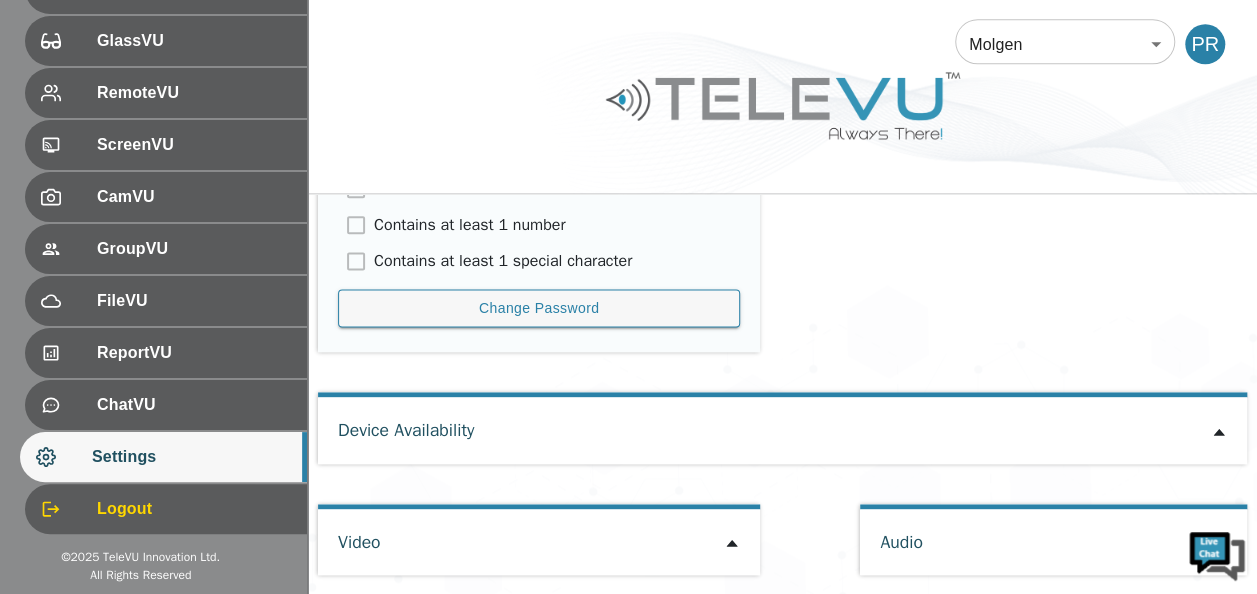 scroll, scrollTop: 1198, scrollLeft: 0, axis: vertical 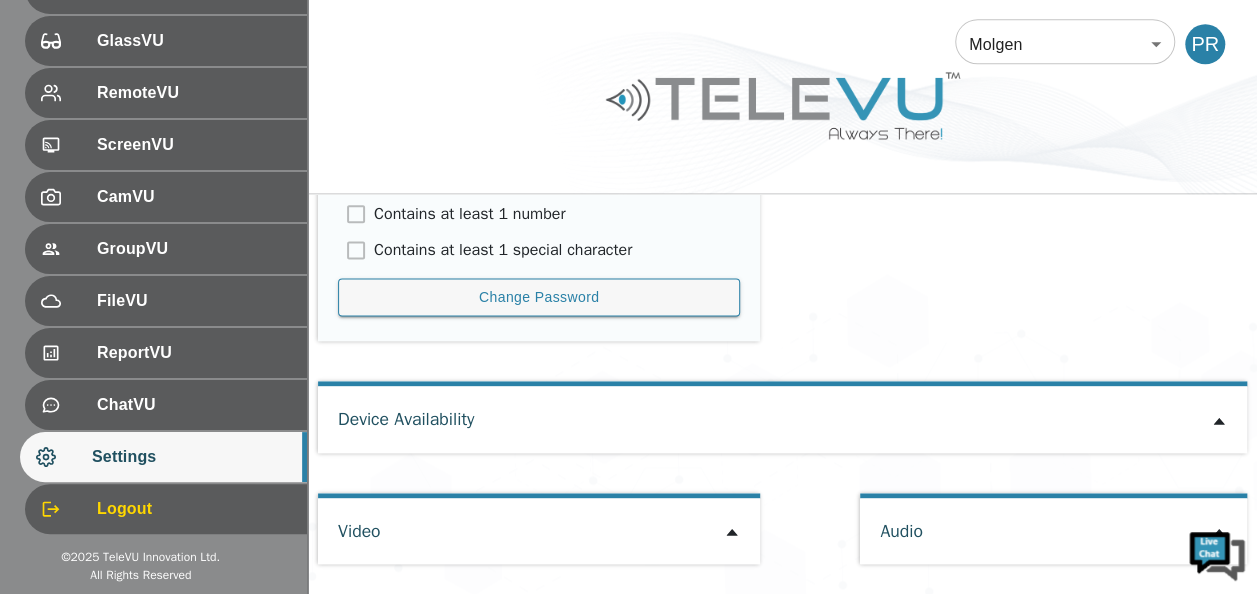 click 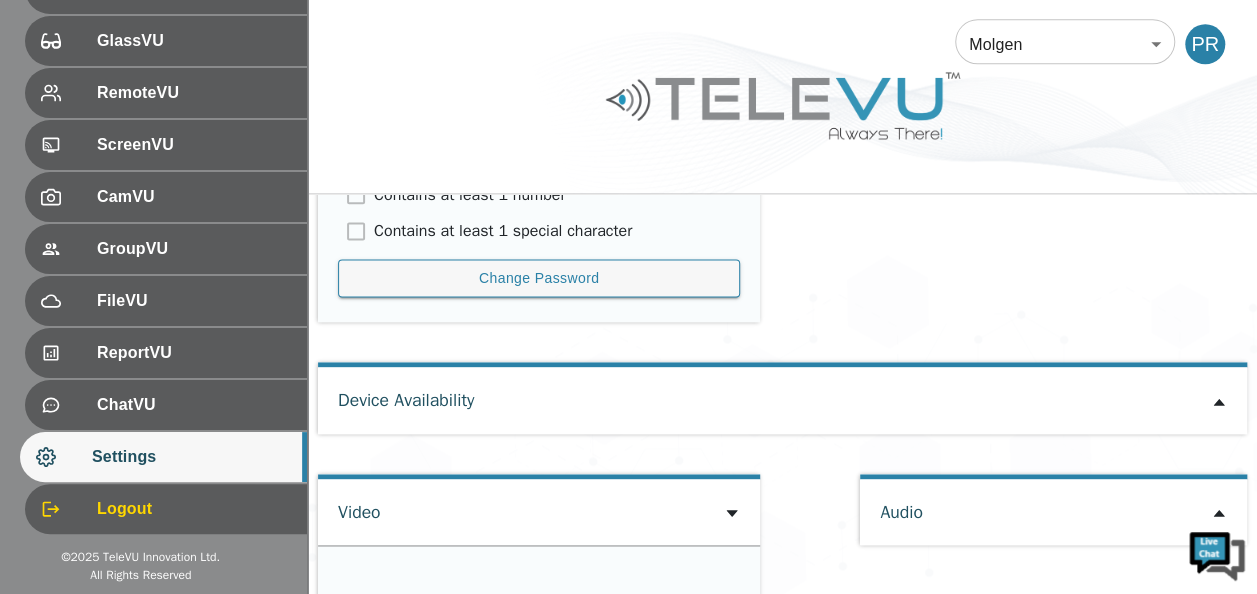 type on "a21f1a8b0910c29a1b2720d1cc8f2ad3c4797c896898a6ece183ca08122d5660" 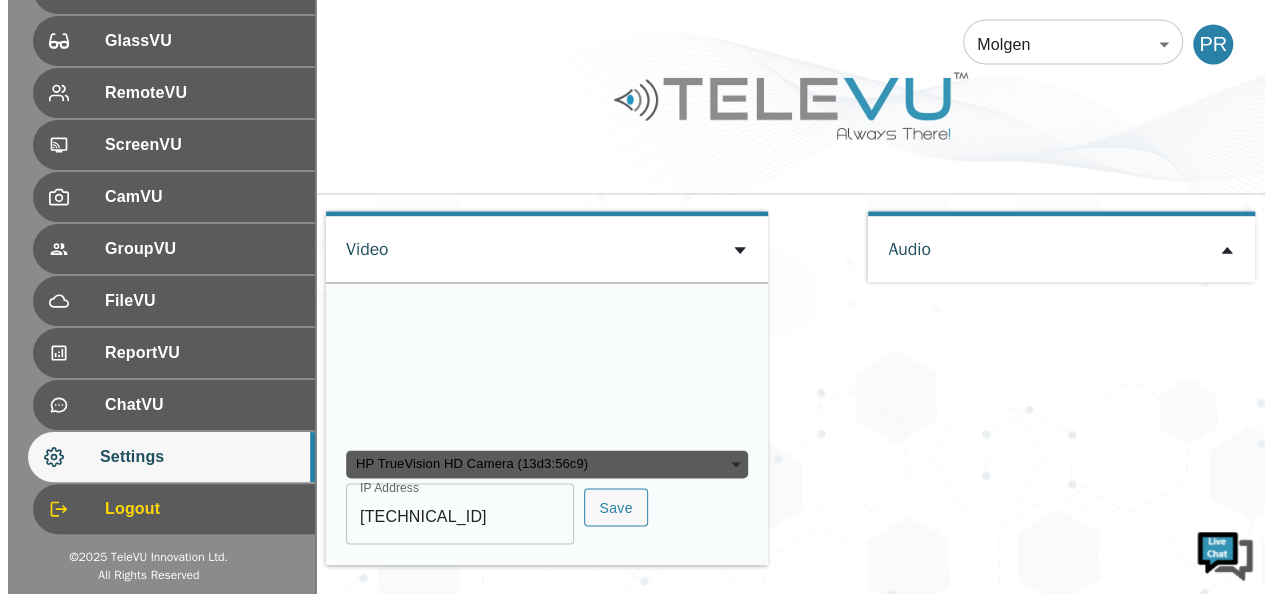 scroll, scrollTop: 1606, scrollLeft: 0, axis: vertical 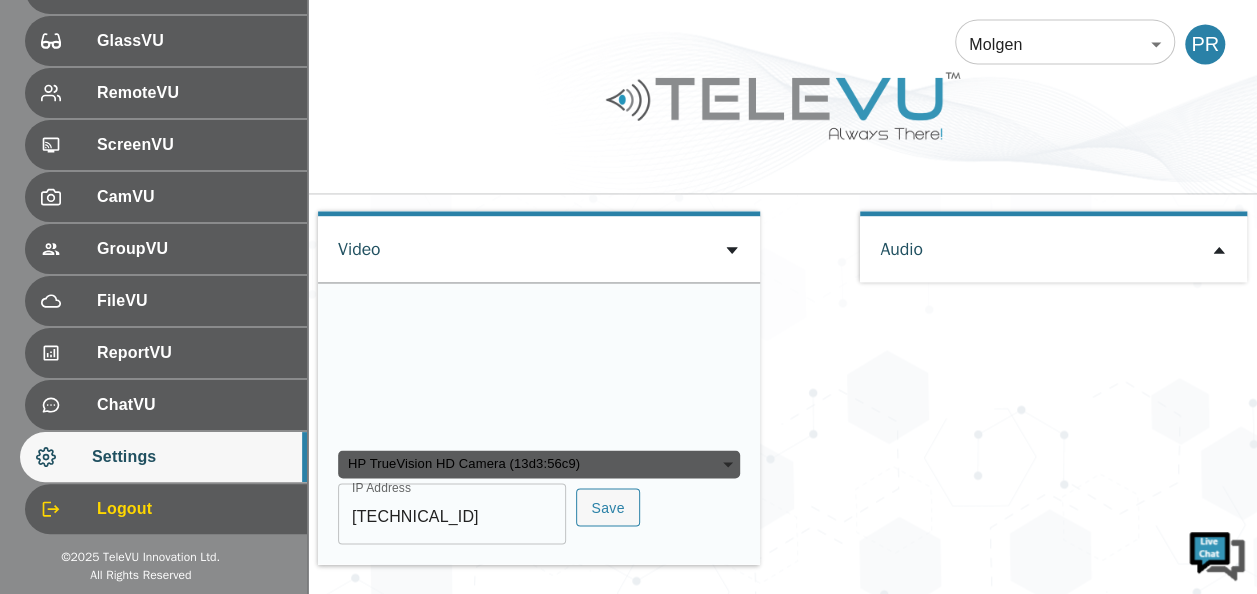 click on "HP TrueVision HD Camera (13d3:56c9)" at bounding box center (539, 464) 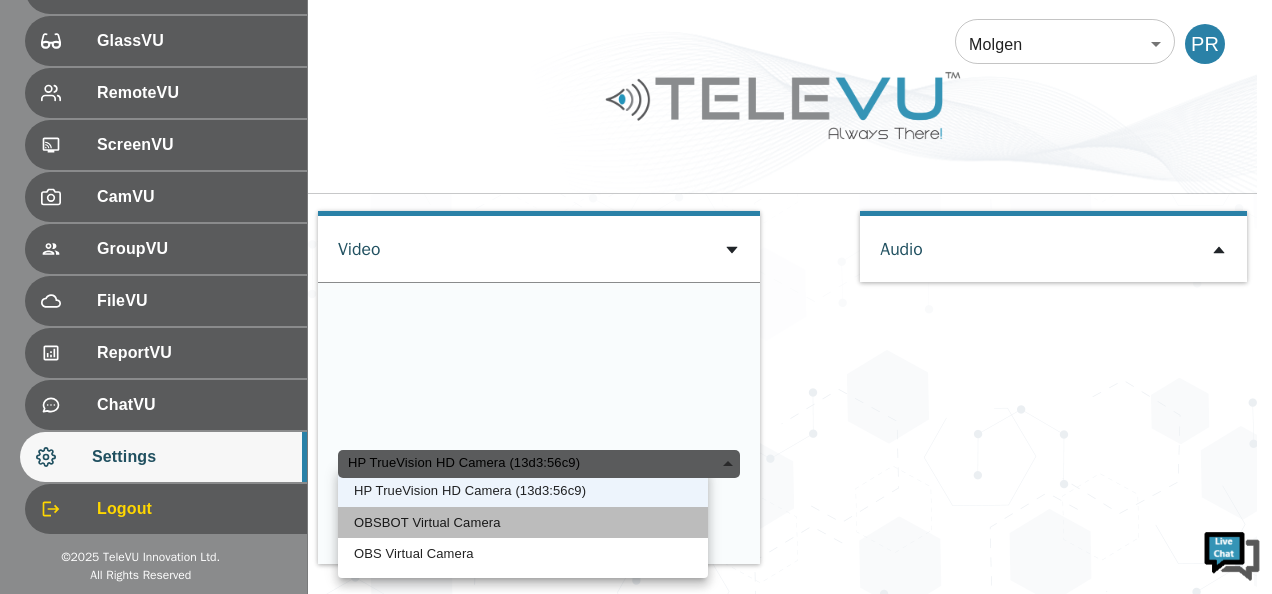 click on "OBSBOT Virtual Camera" at bounding box center (523, 523) 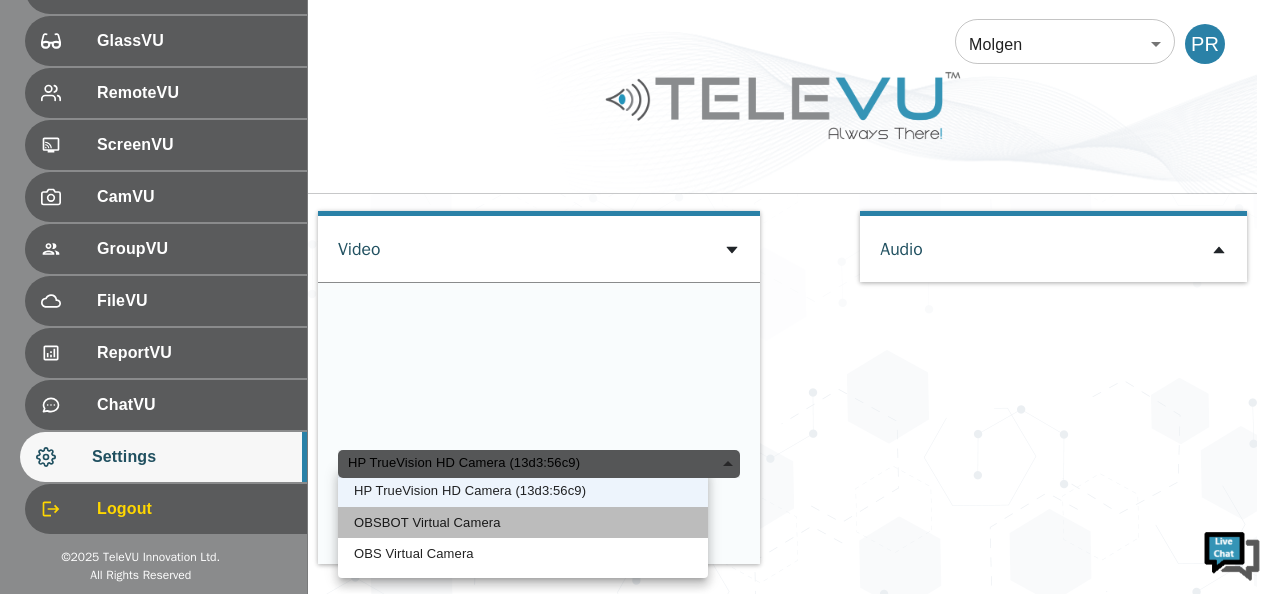 type on "986c036d1f03468850d251e4df4274608ba61c257db1f4394435fe15b34fd3ed" 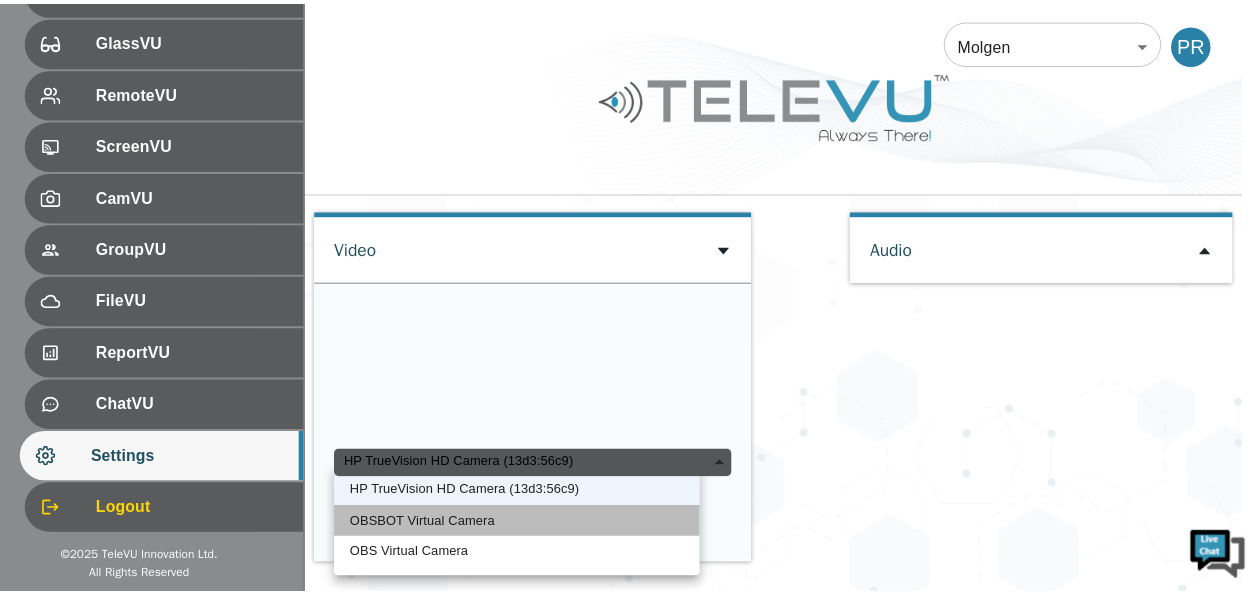 scroll, scrollTop: 1537, scrollLeft: 0, axis: vertical 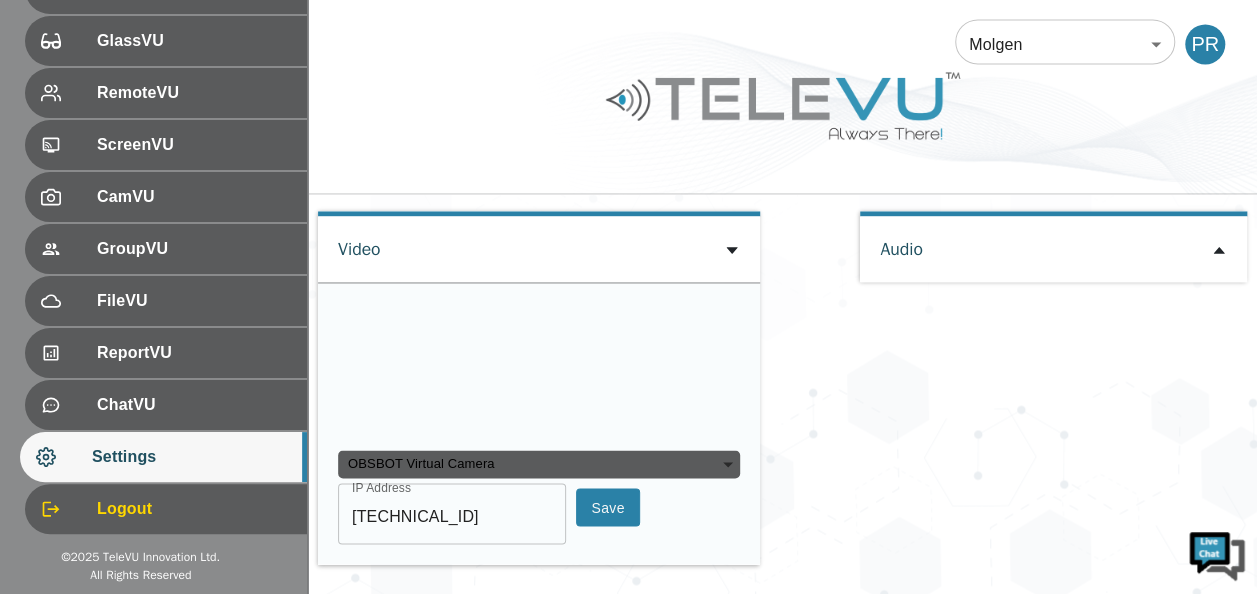 click on "Save" at bounding box center [608, 507] 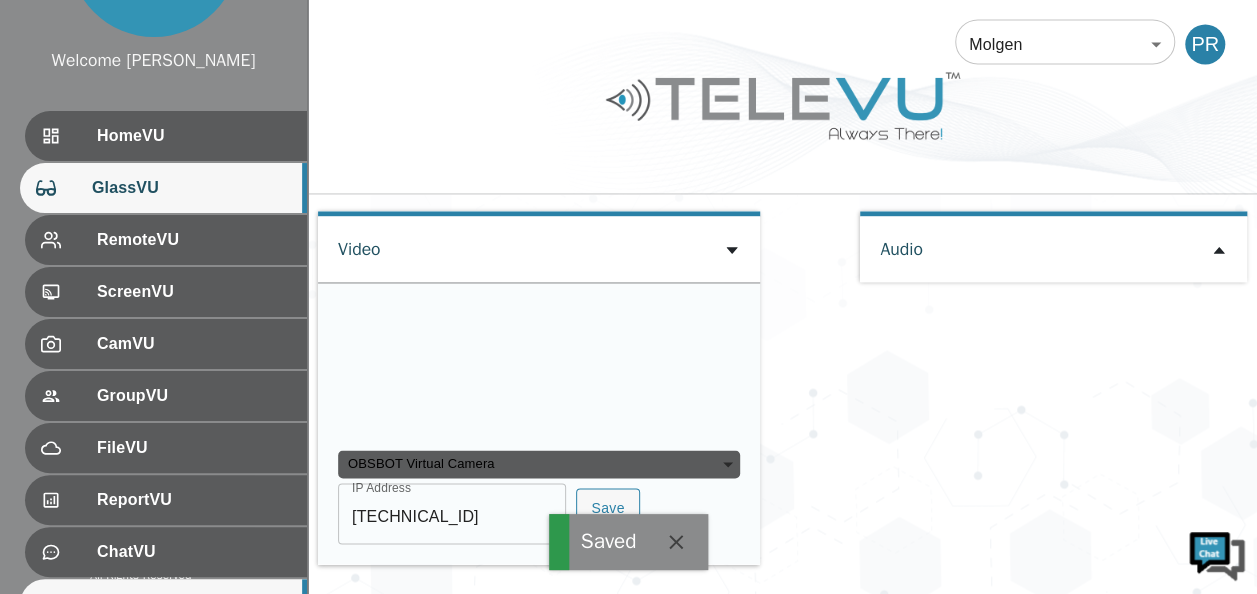 scroll, scrollTop: 0, scrollLeft: 0, axis: both 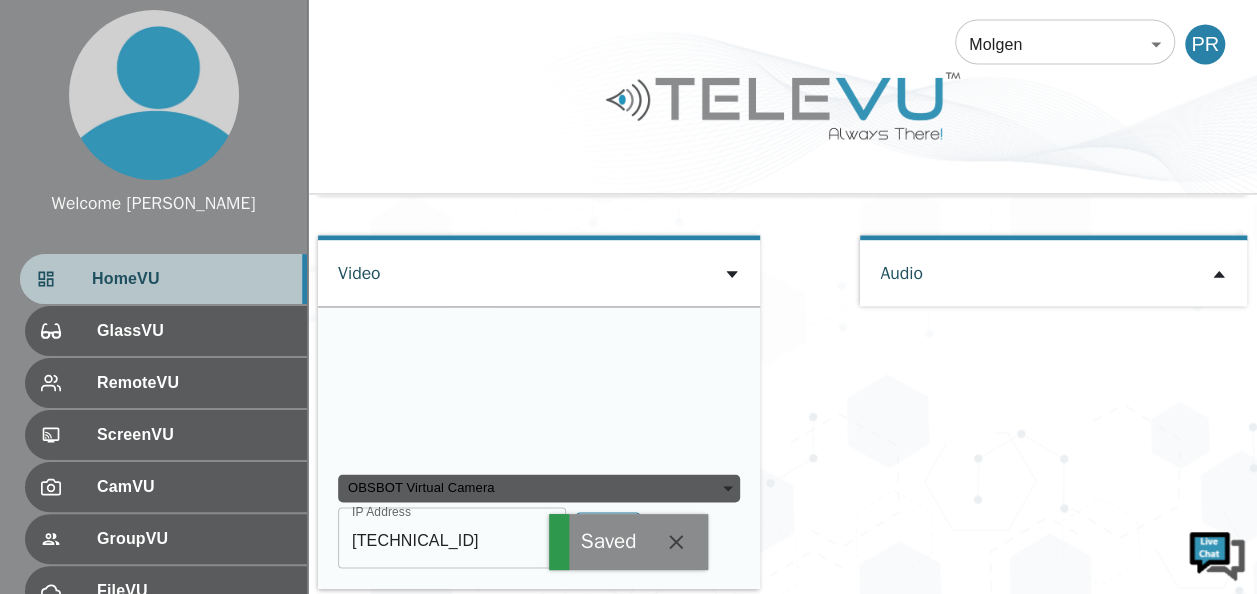 click on "HomeVU" at bounding box center [163, 279] 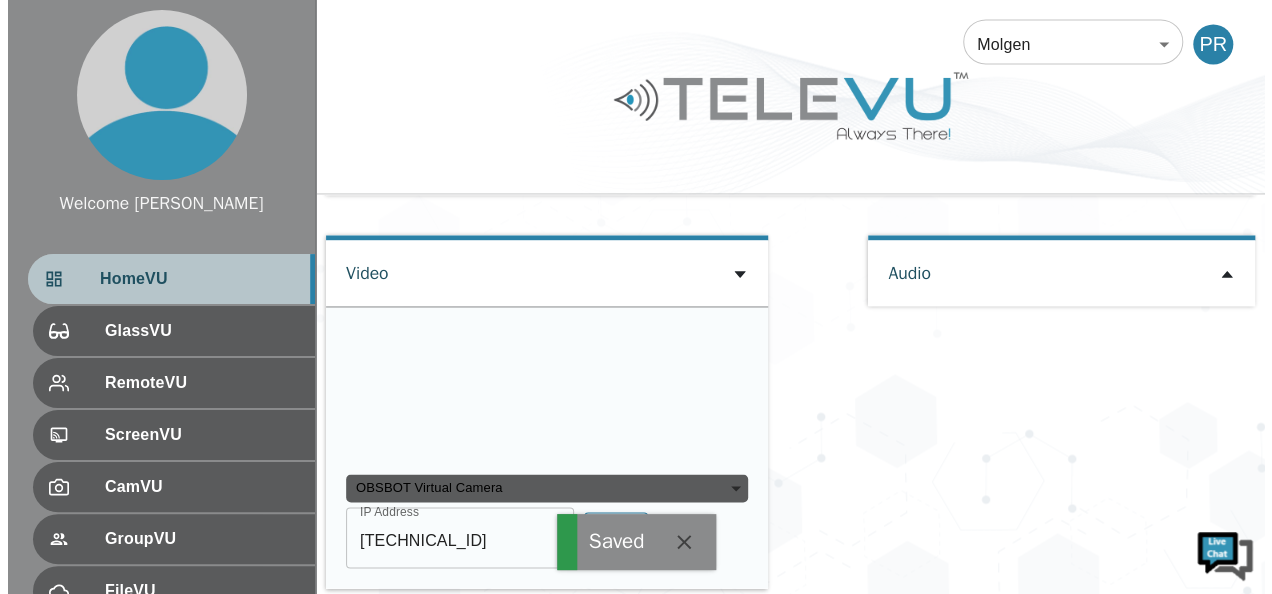 scroll, scrollTop: 322, scrollLeft: 0, axis: vertical 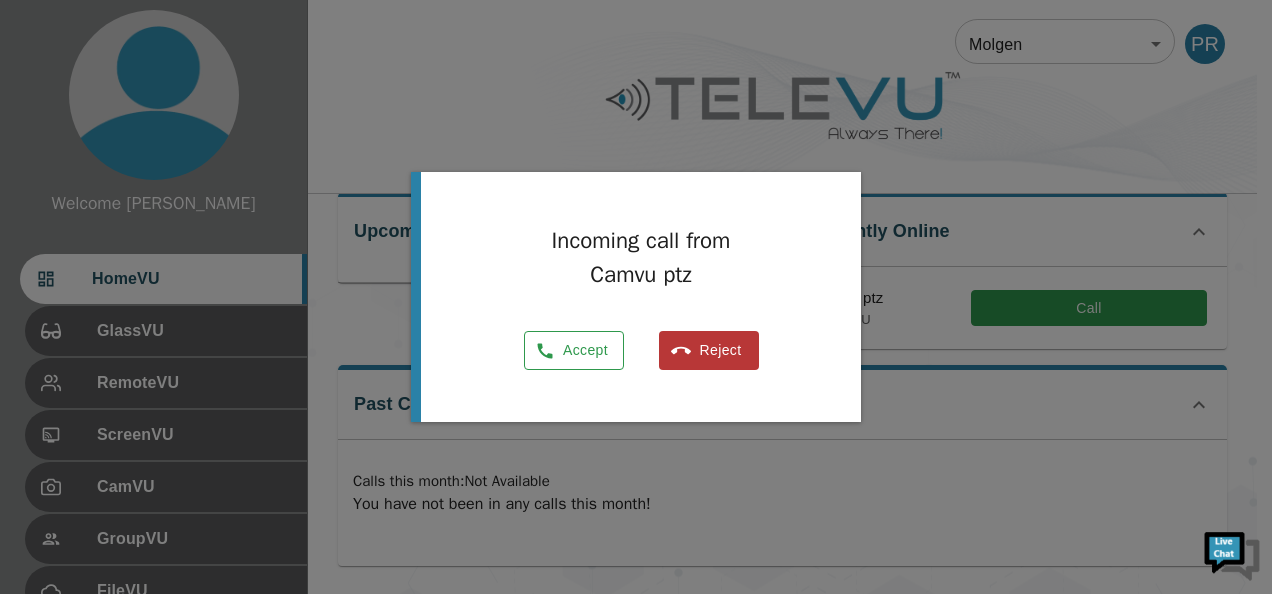 click on "Accept" at bounding box center (574, 350) 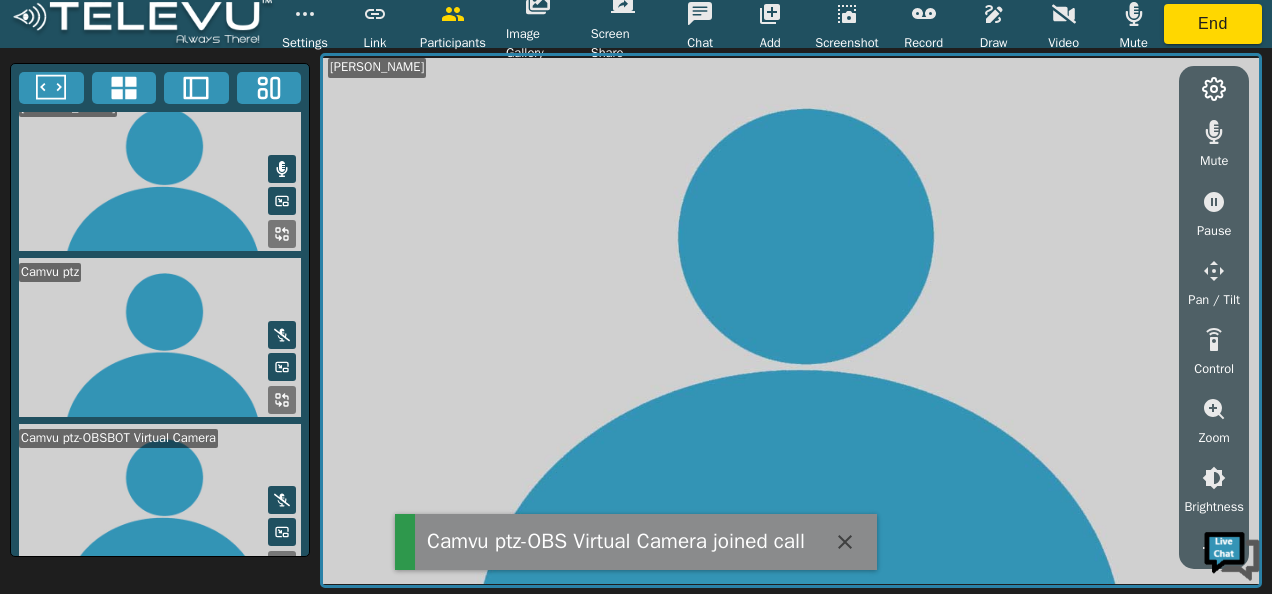 scroll, scrollTop: 35, scrollLeft: 0, axis: vertical 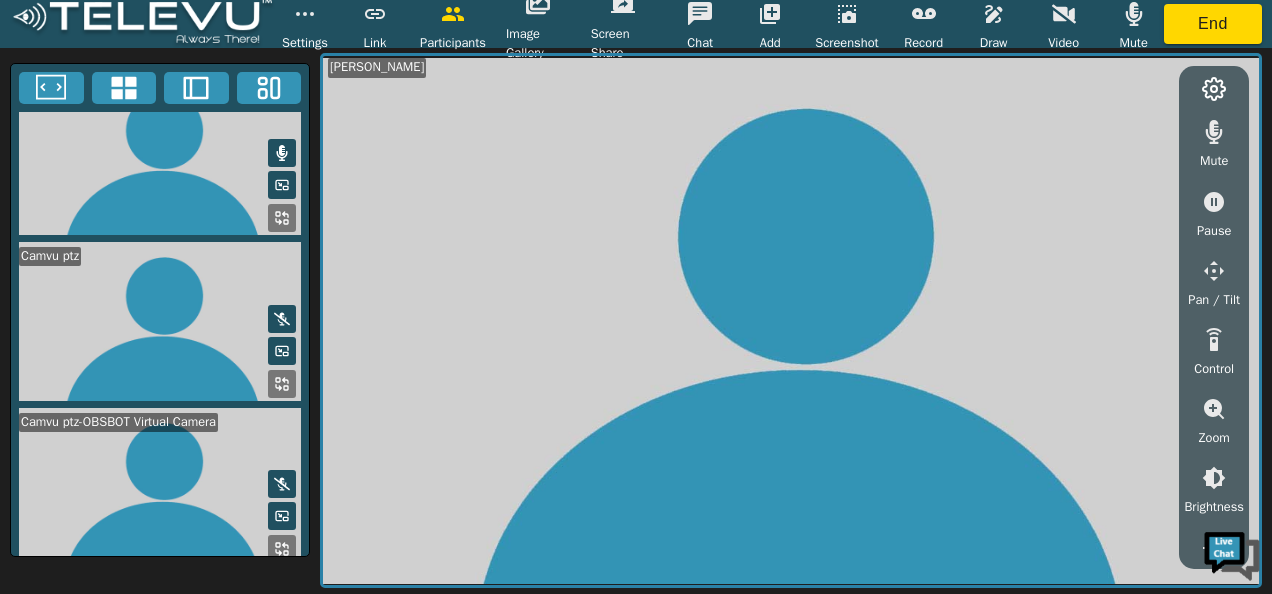 click 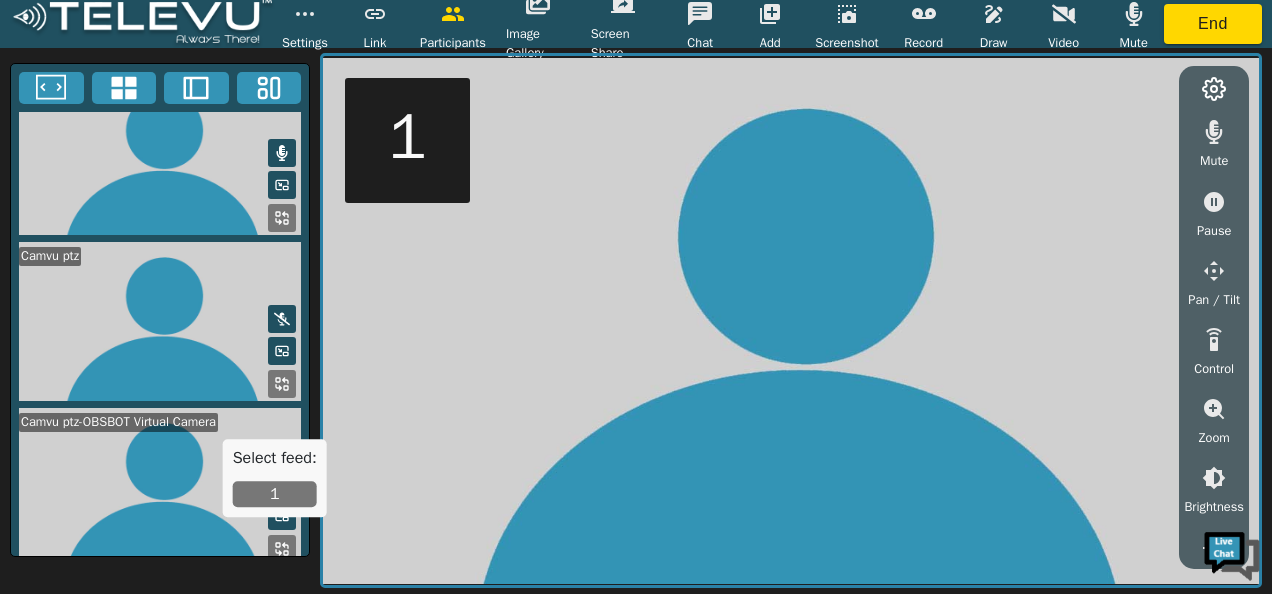 click on "1" at bounding box center [275, 494] 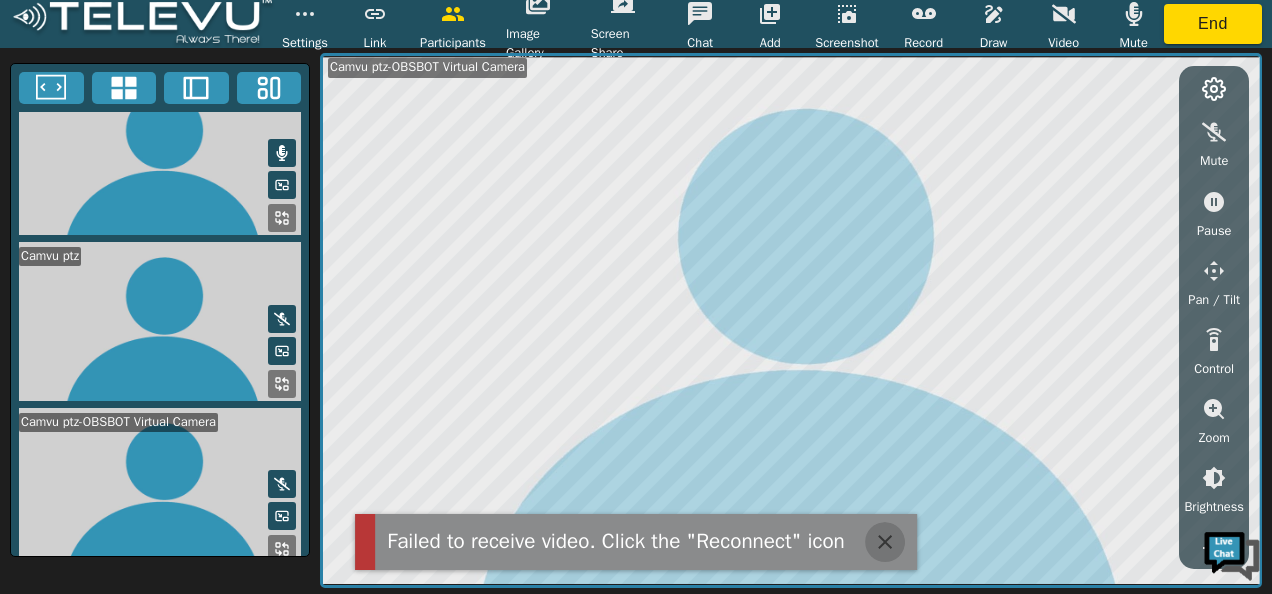click 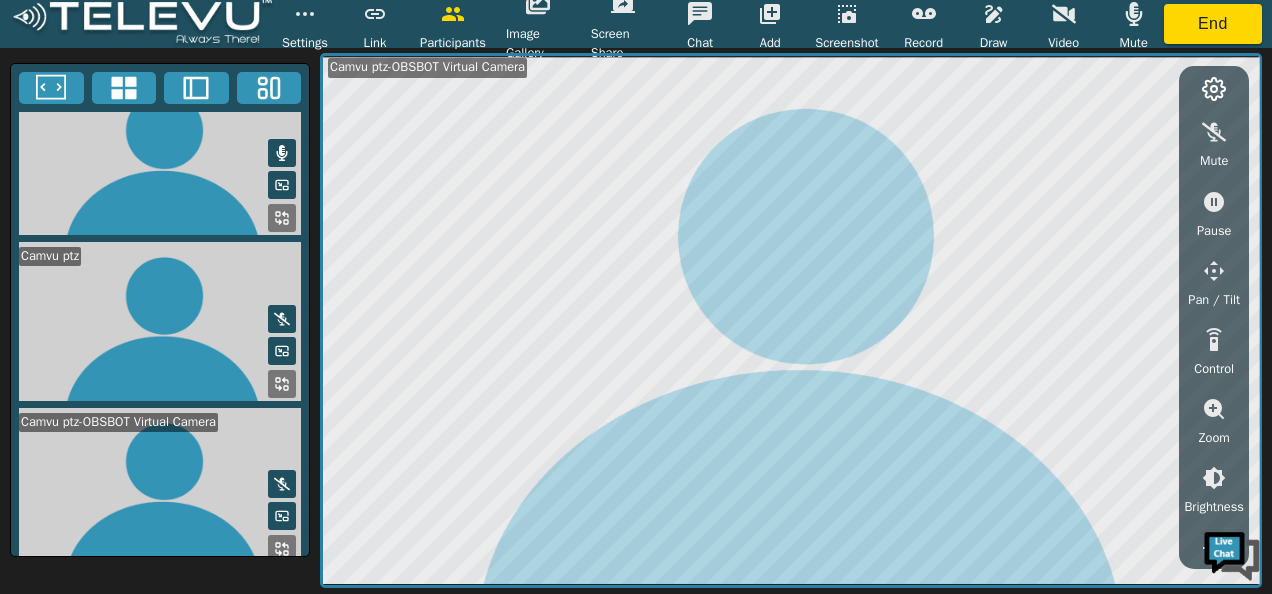 click 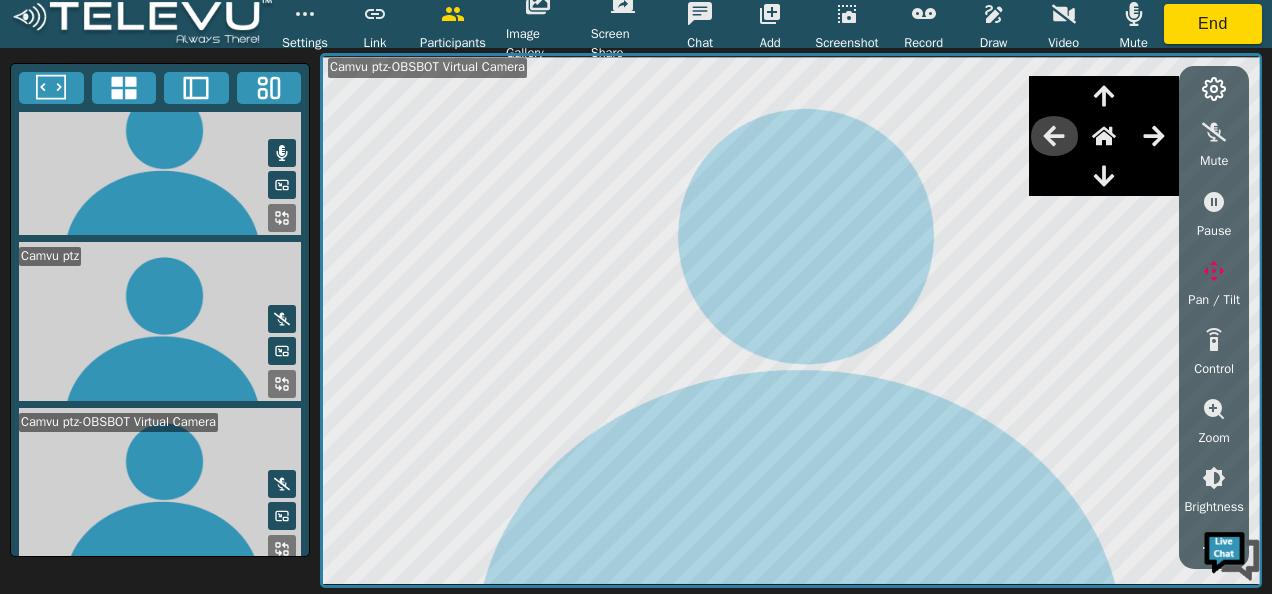 click 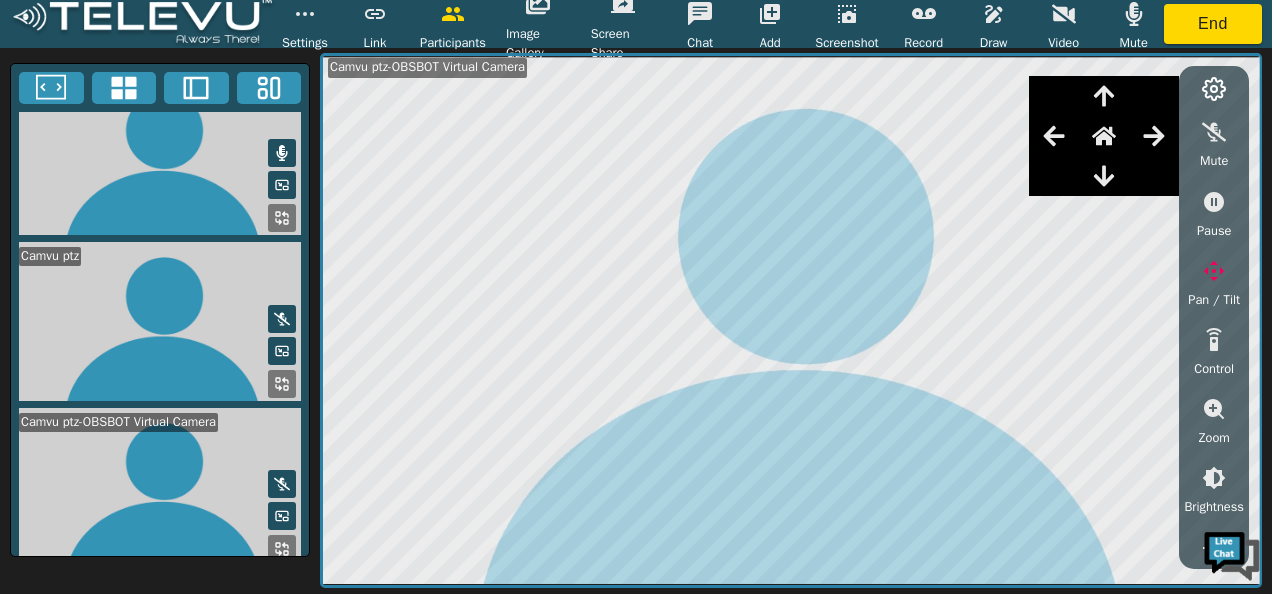click 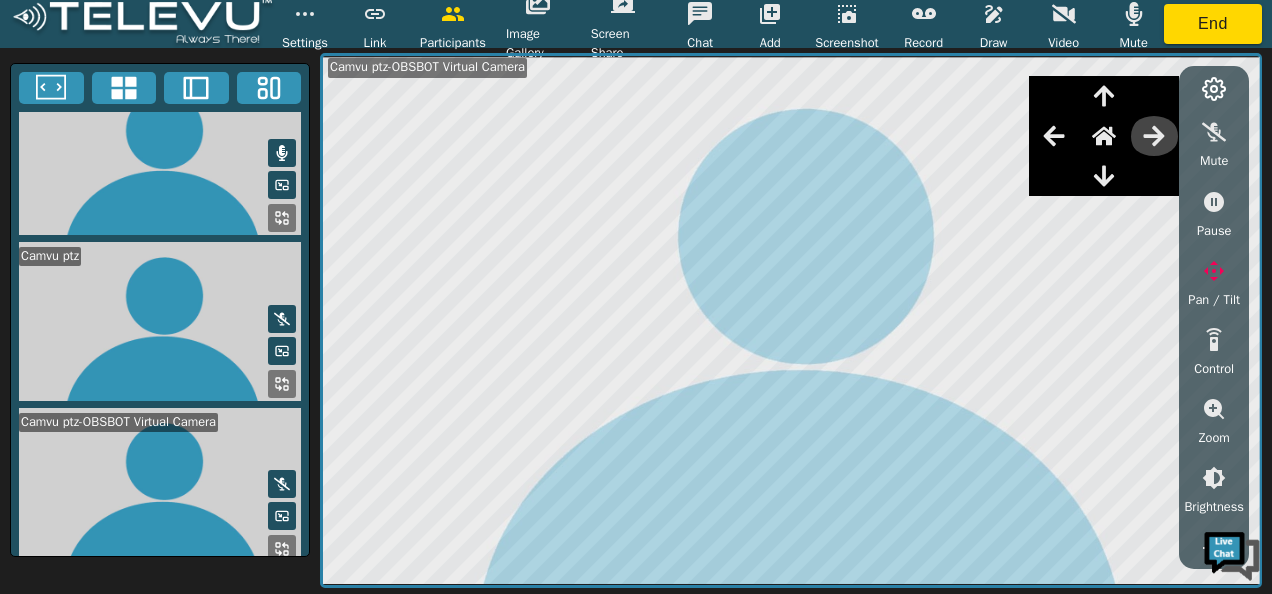 click 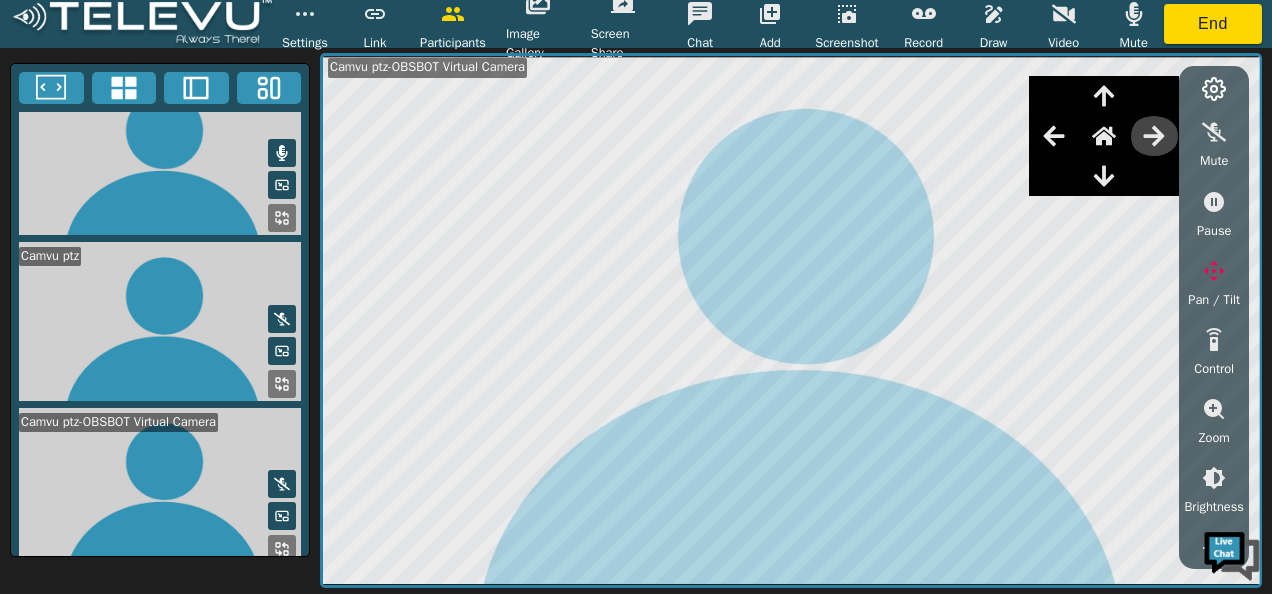 click 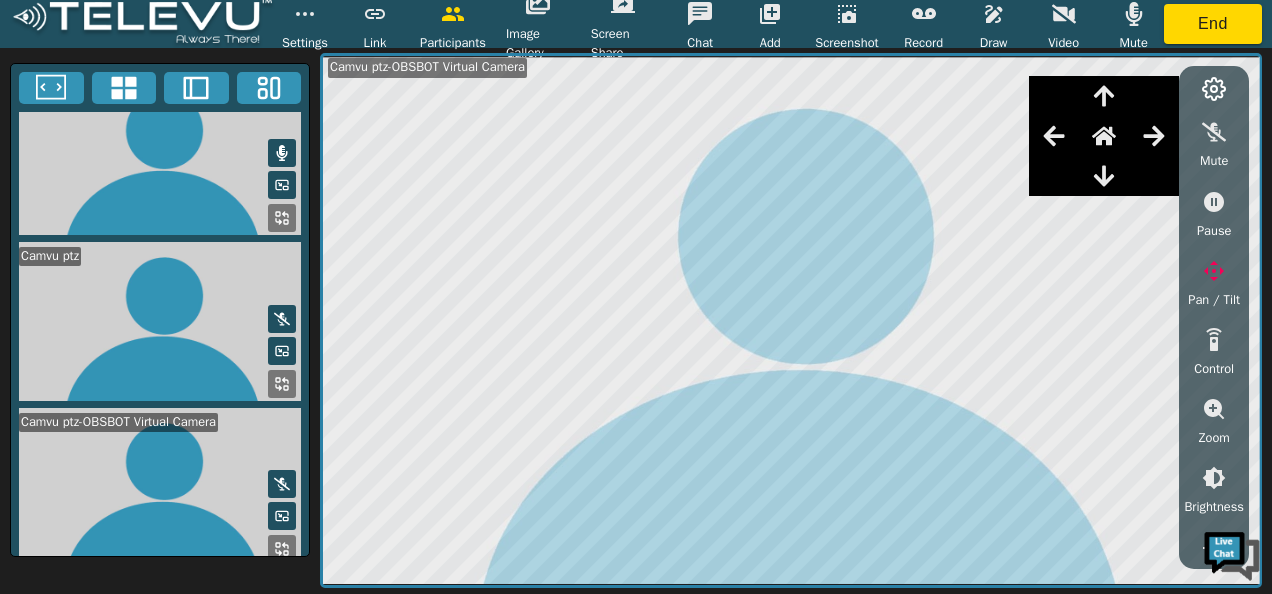 click 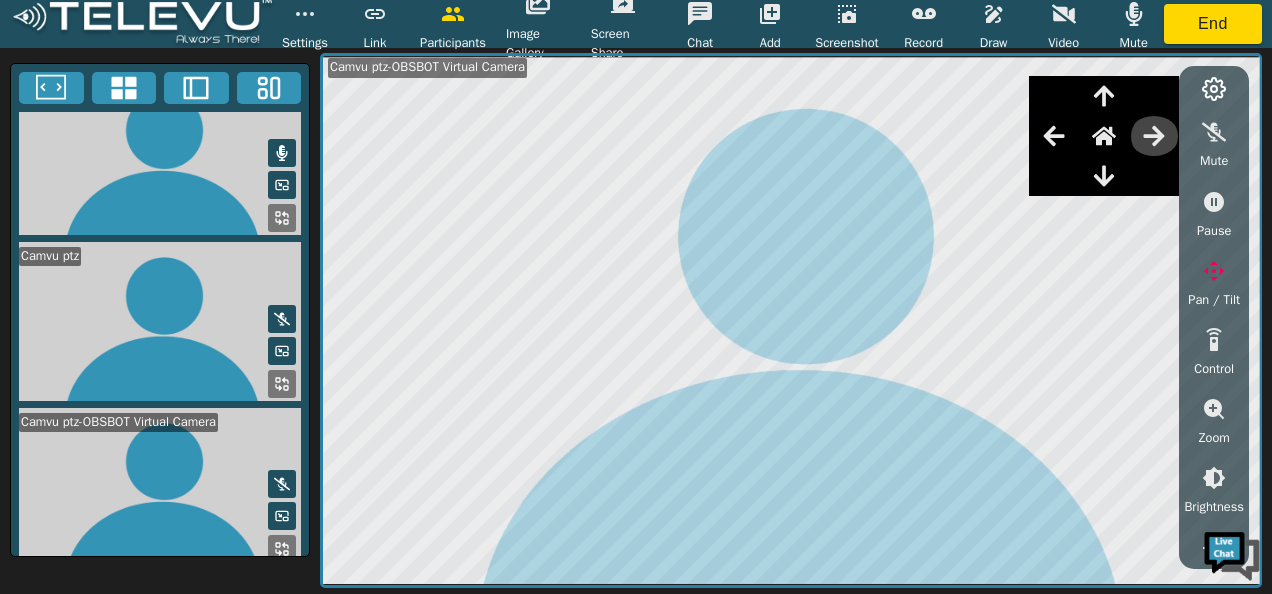 click 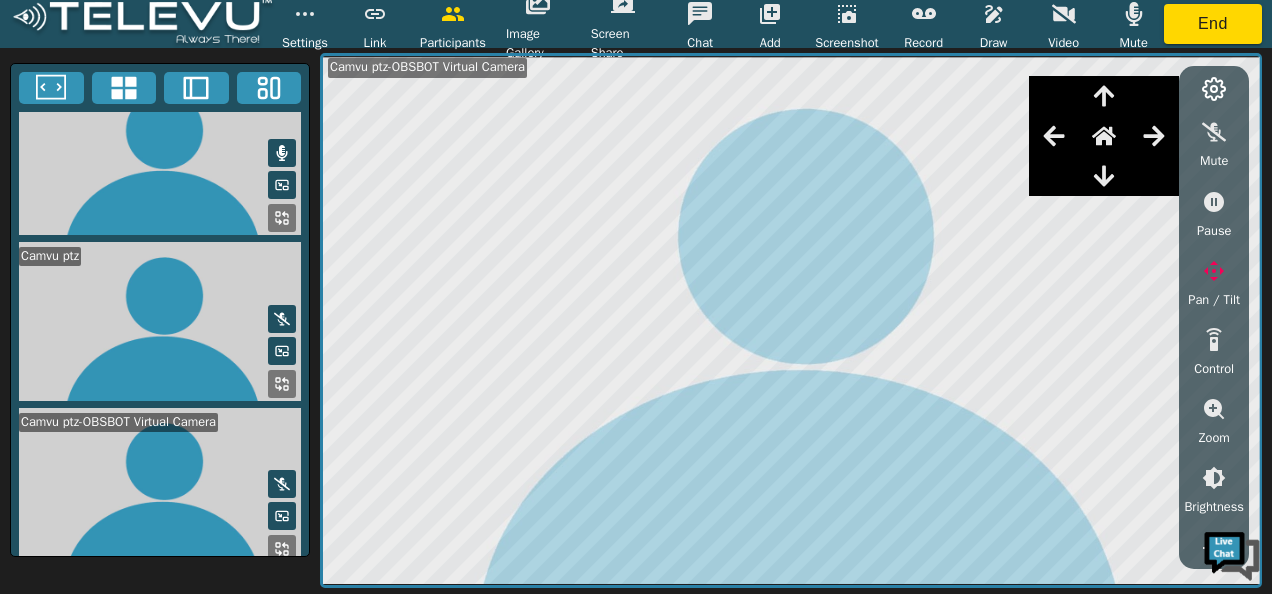 click 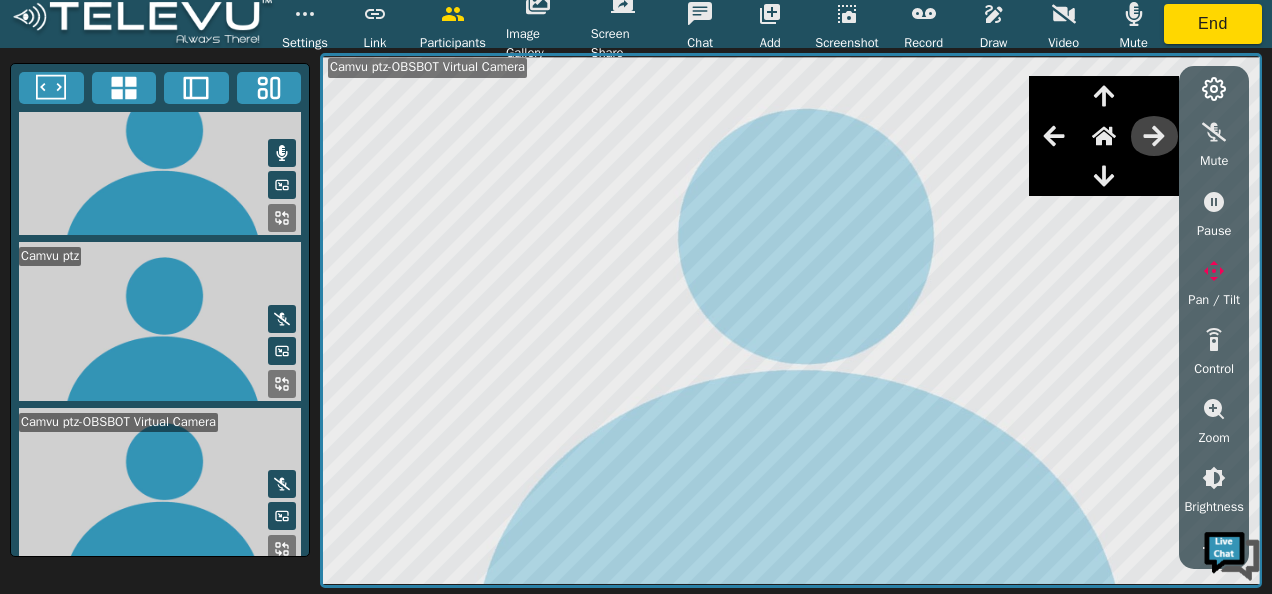 click 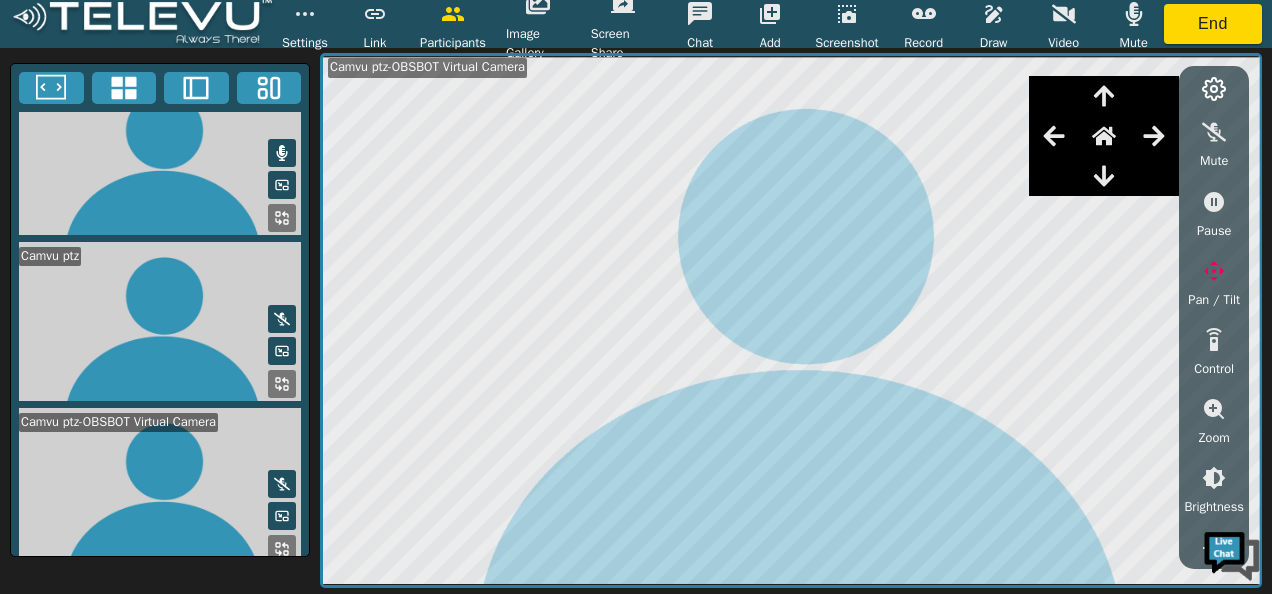 click 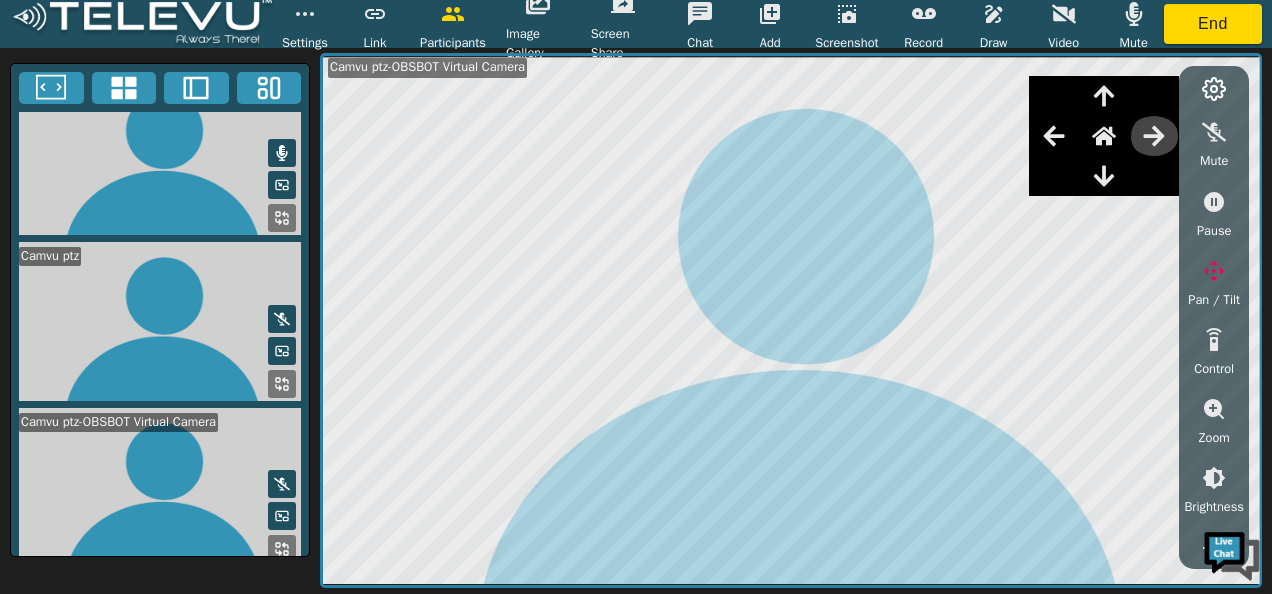 click 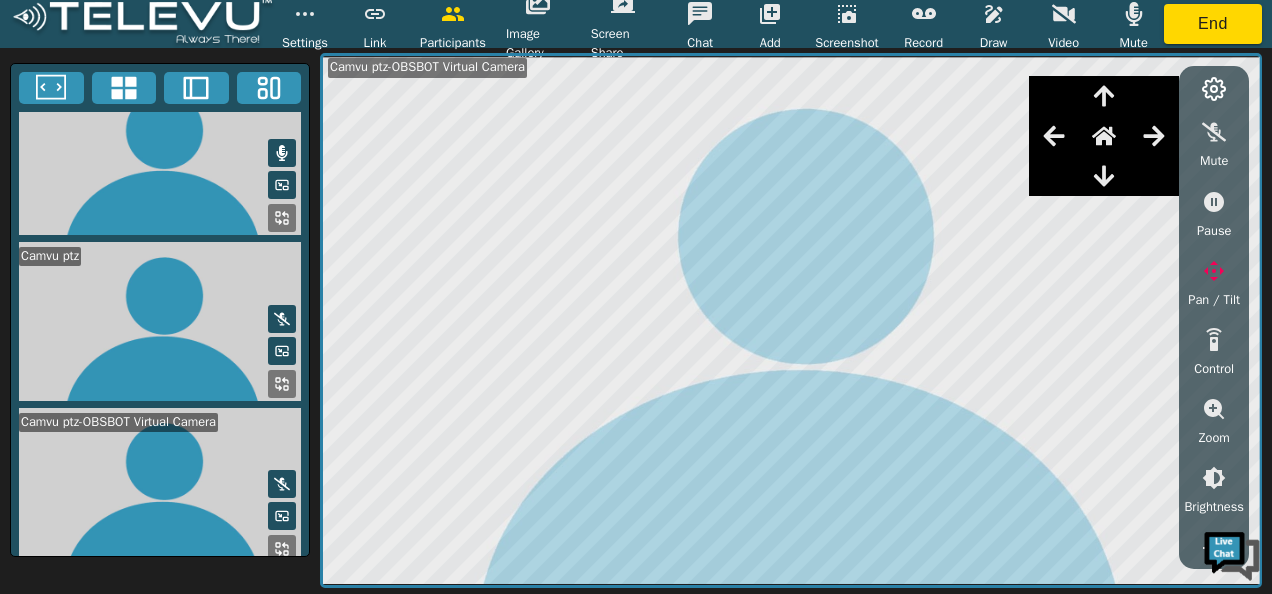 click 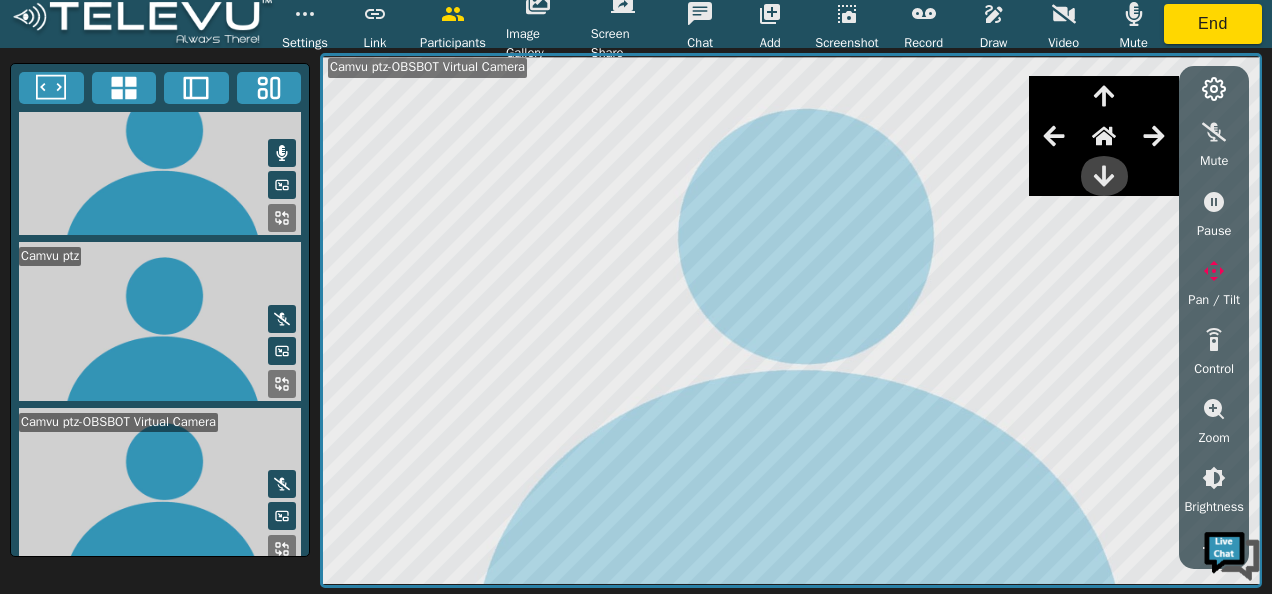 click 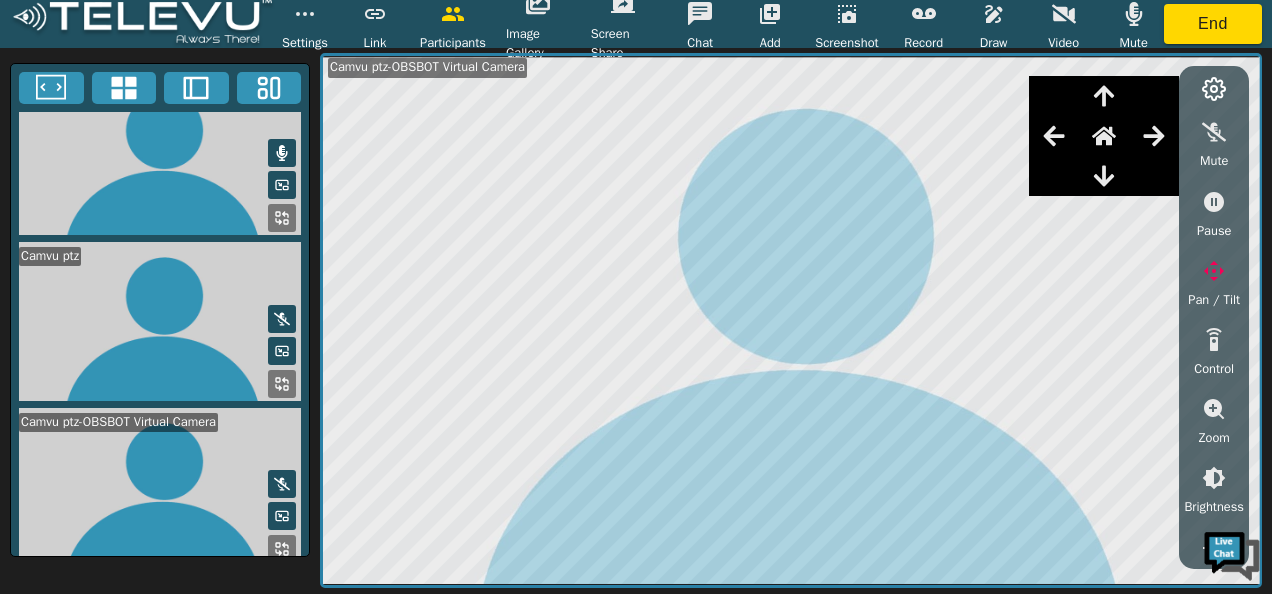 click 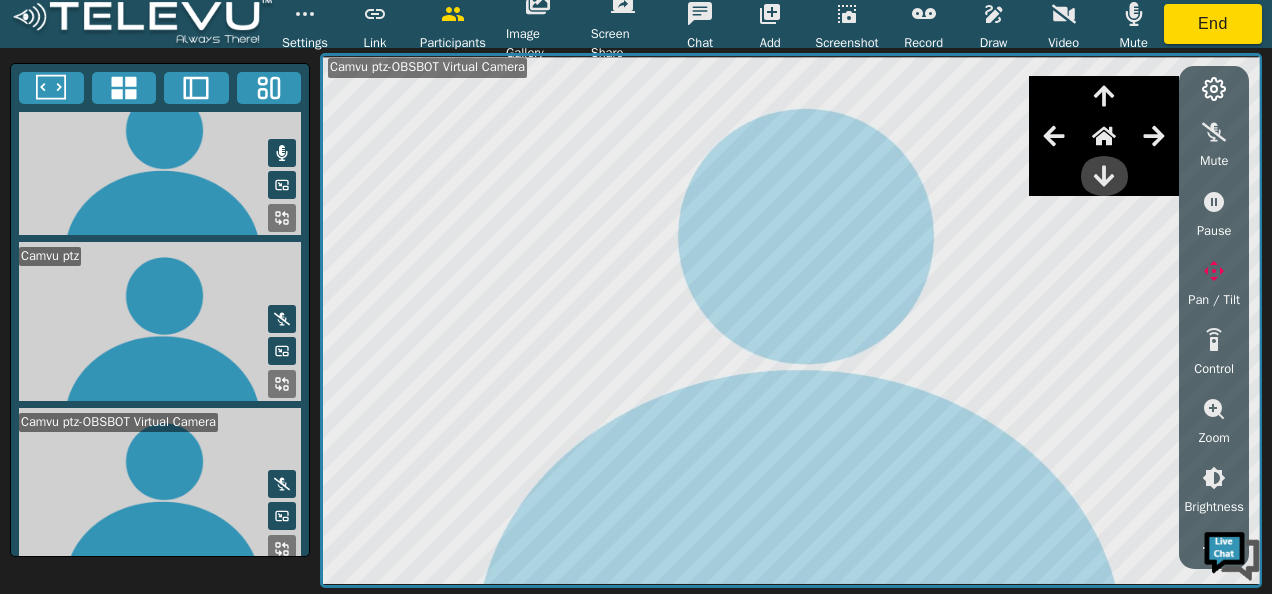 click 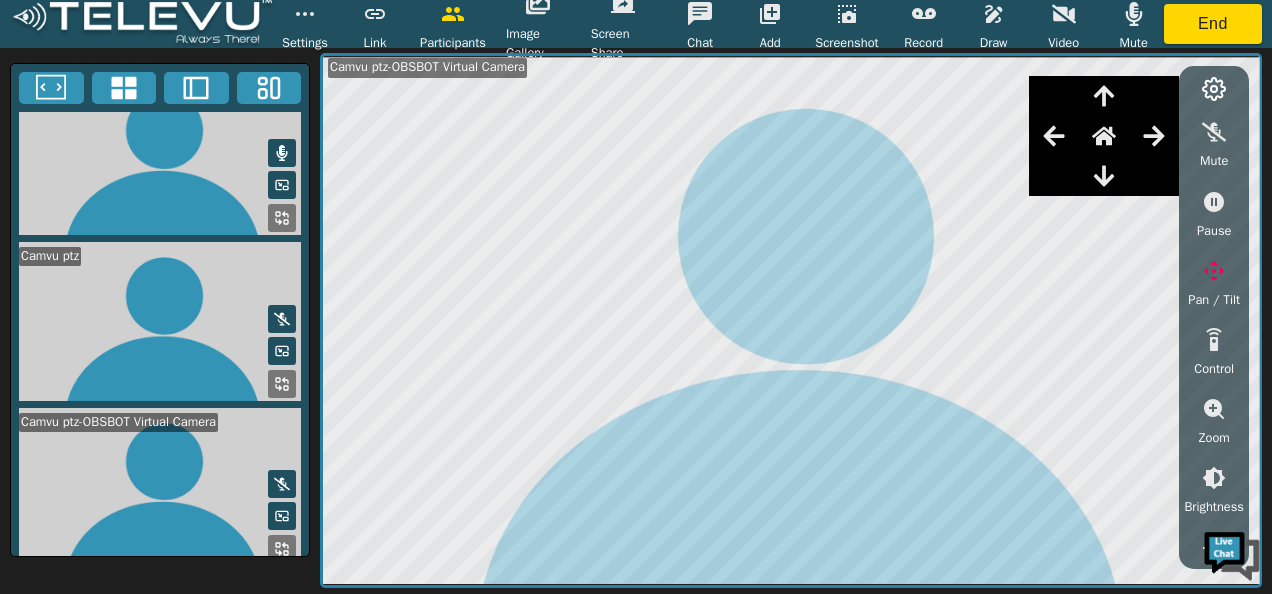 click 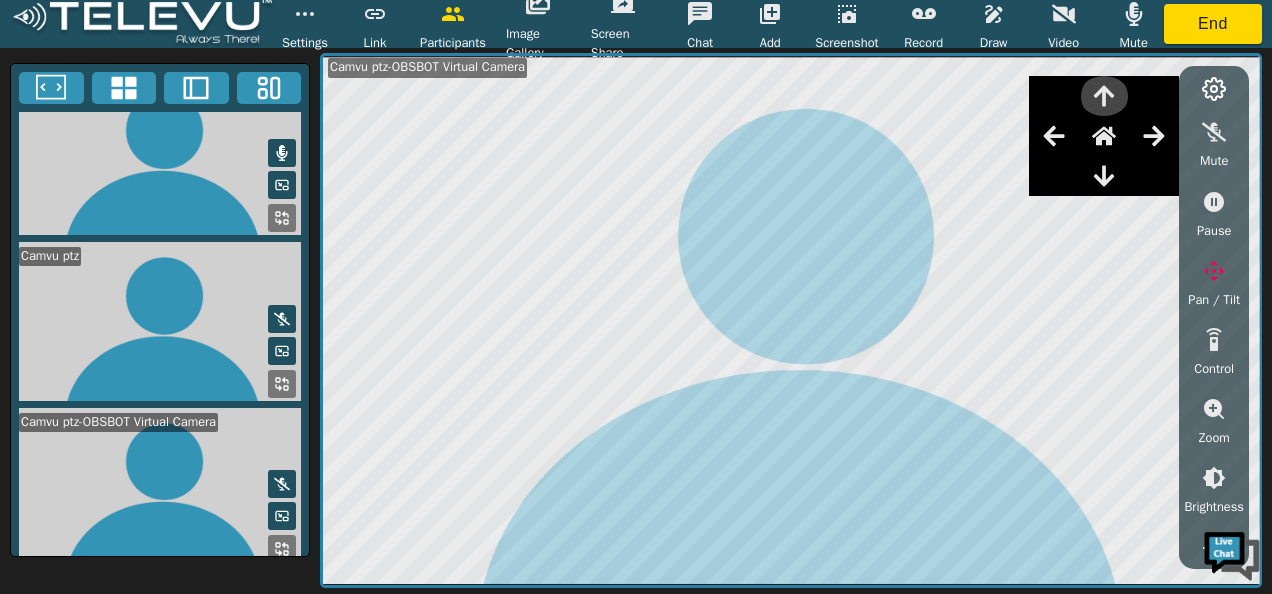 click 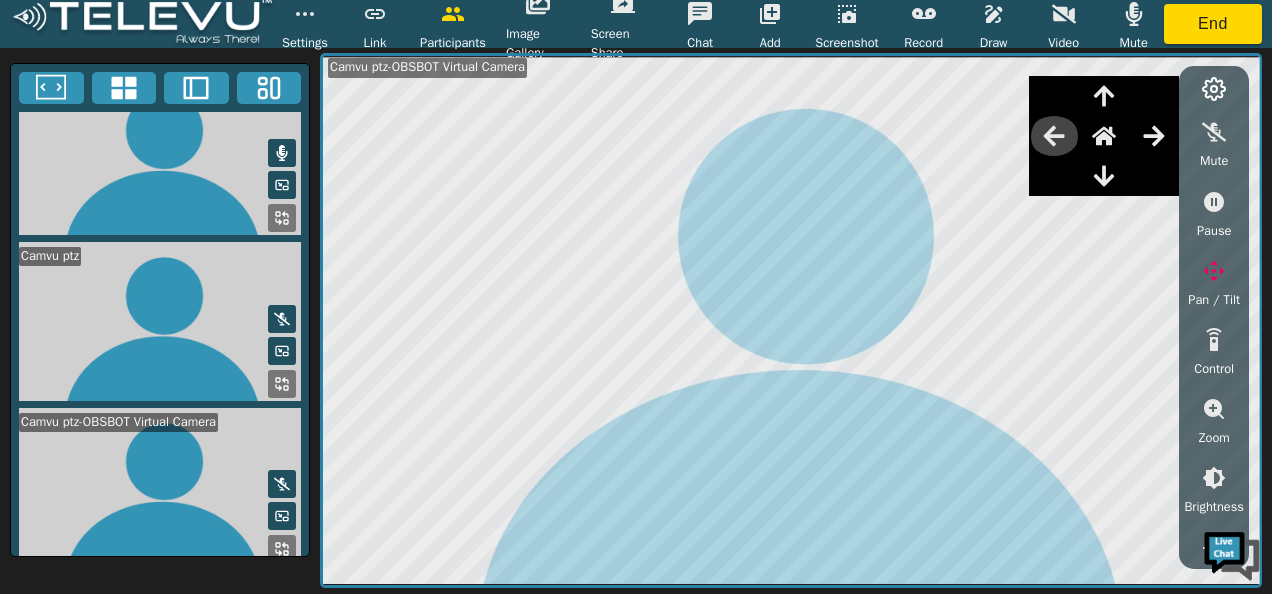 click at bounding box center [1054, 136] 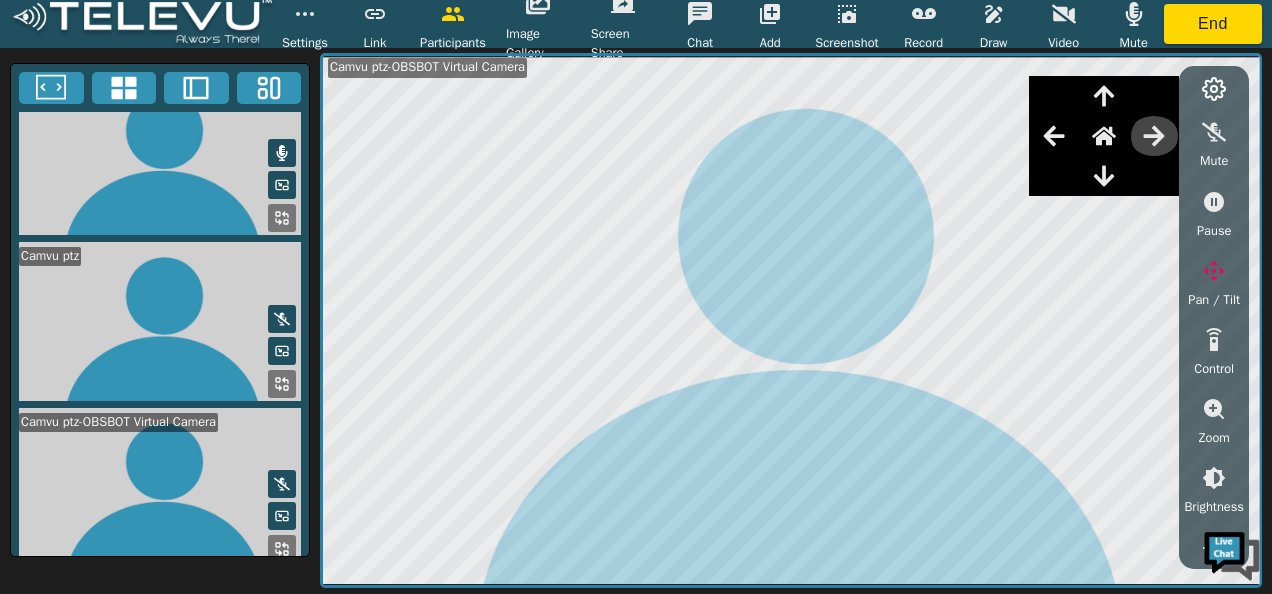 click 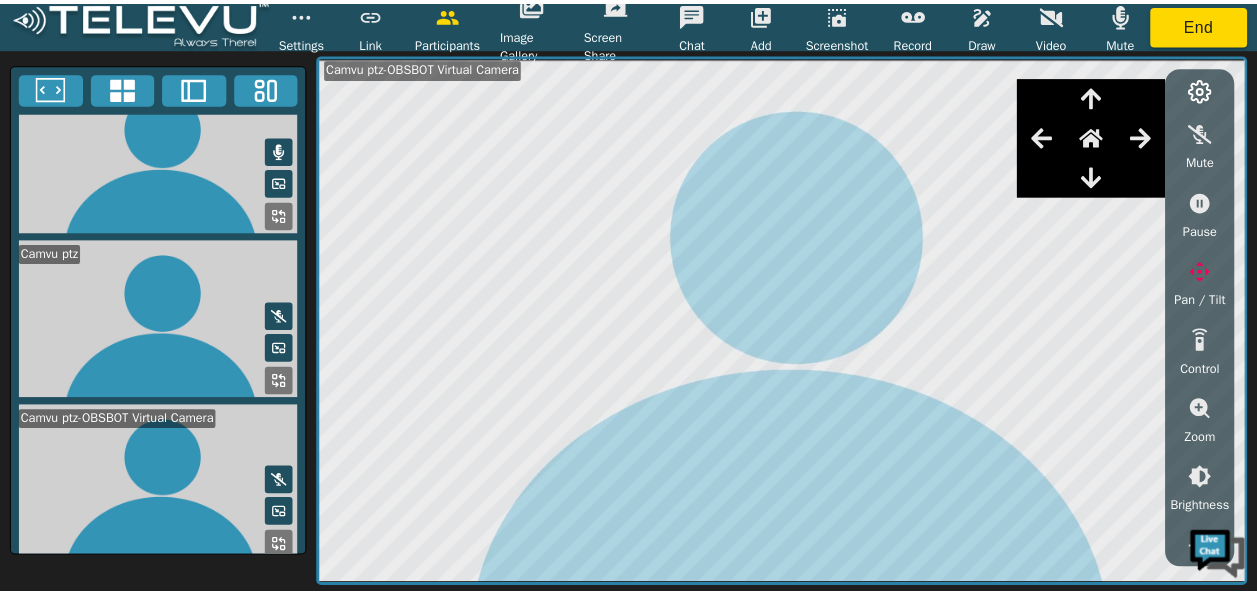 scroll, scrollTop: 35, scrollLeft: 0, axis: vertical 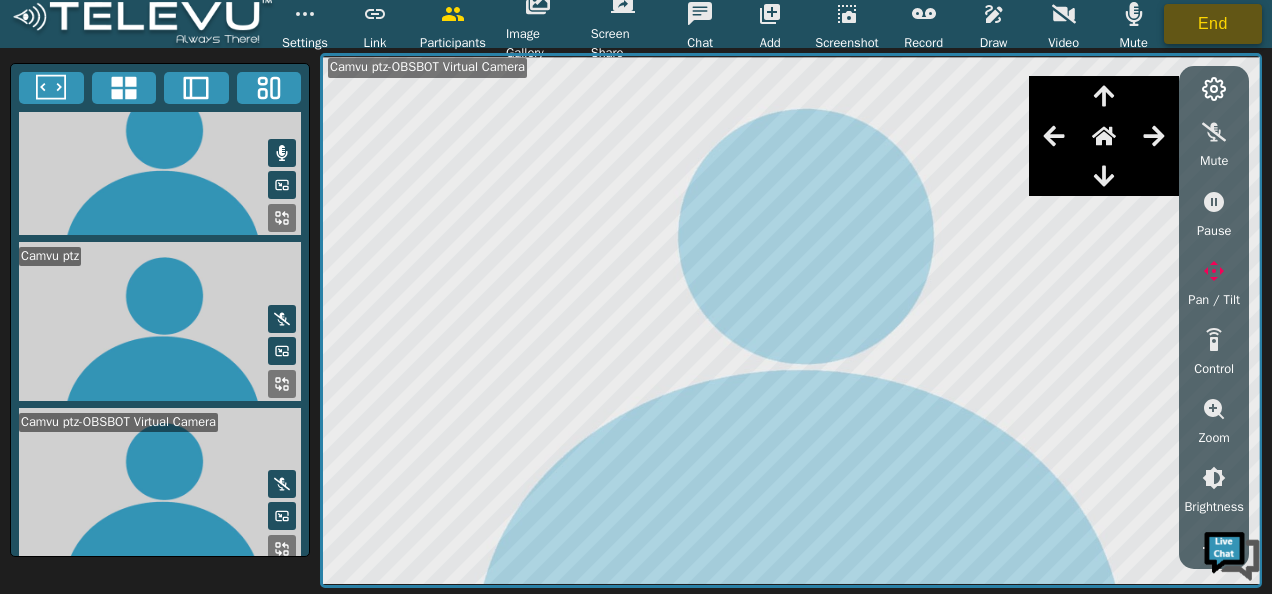 click on "End" at bounding box center (1213, 24) 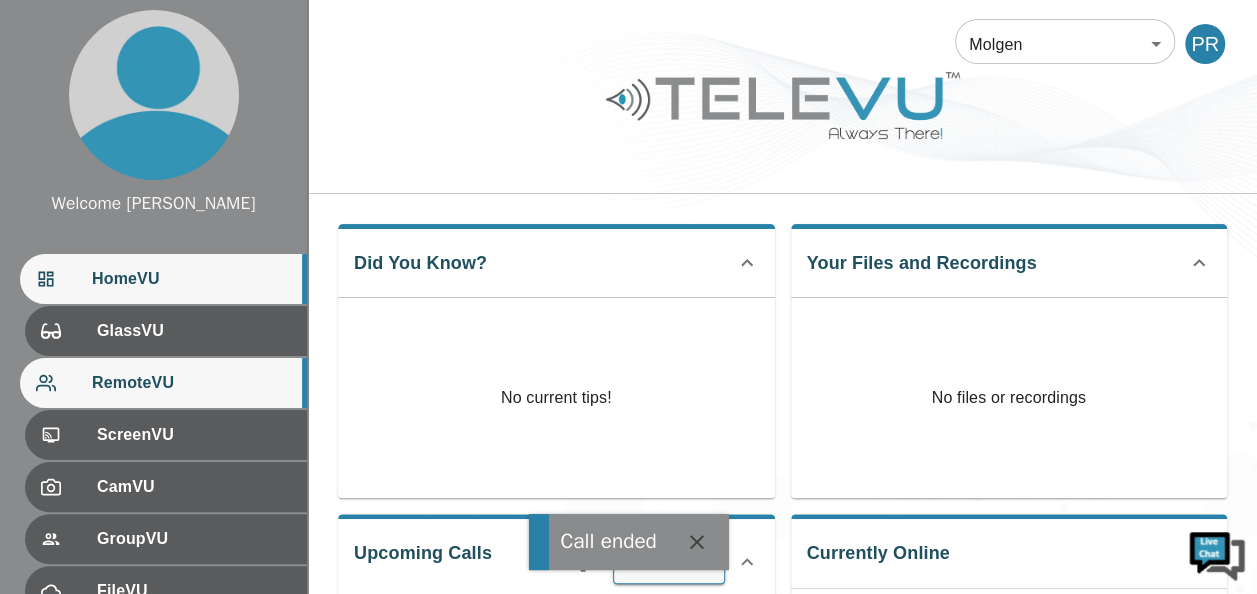 scroll, scrollTop: 290, scrollLeft: 0, axis: vertical 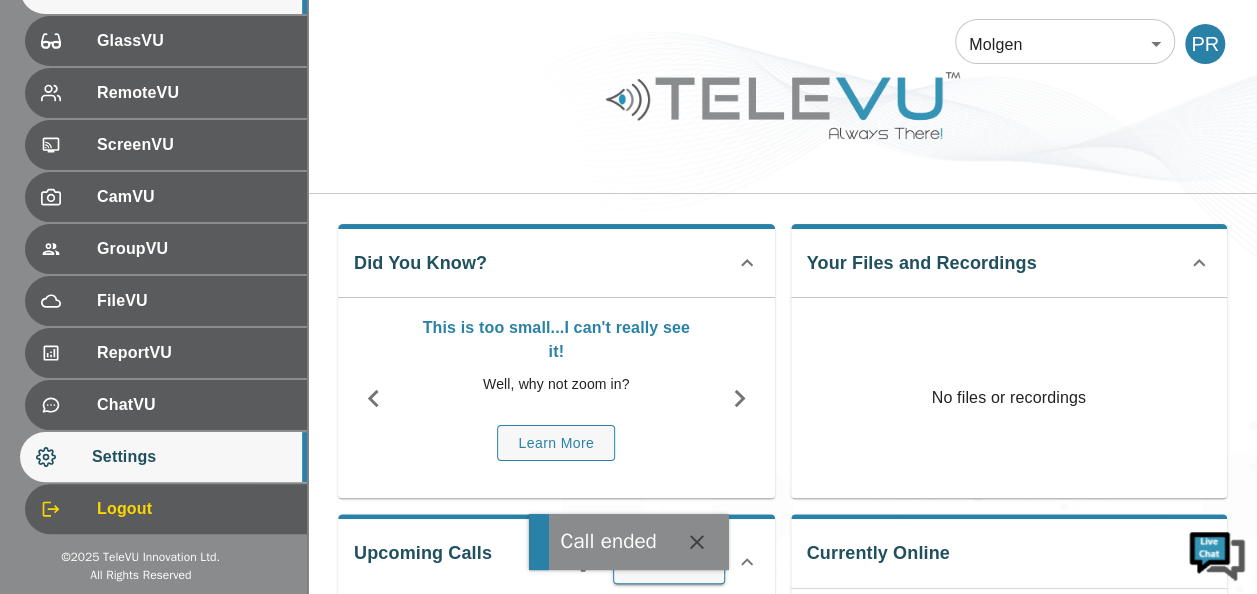 click on "Settings" at bounding box center [163, 457] 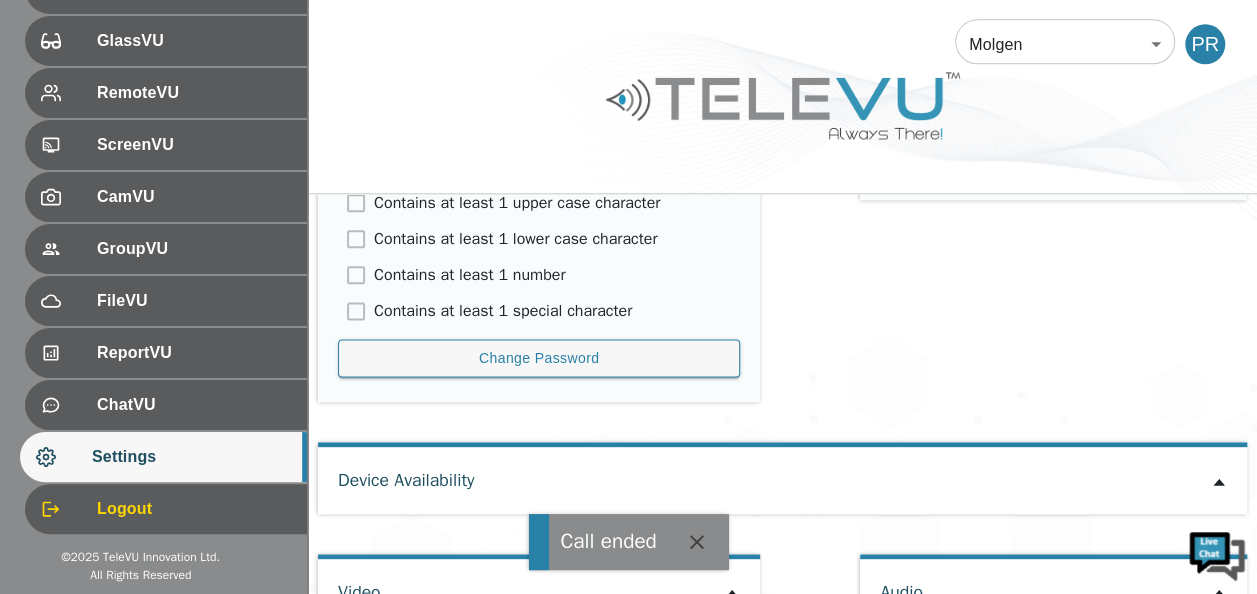 scroll, scrollTop: 1198, scrollLeft: 0, axis: vertical 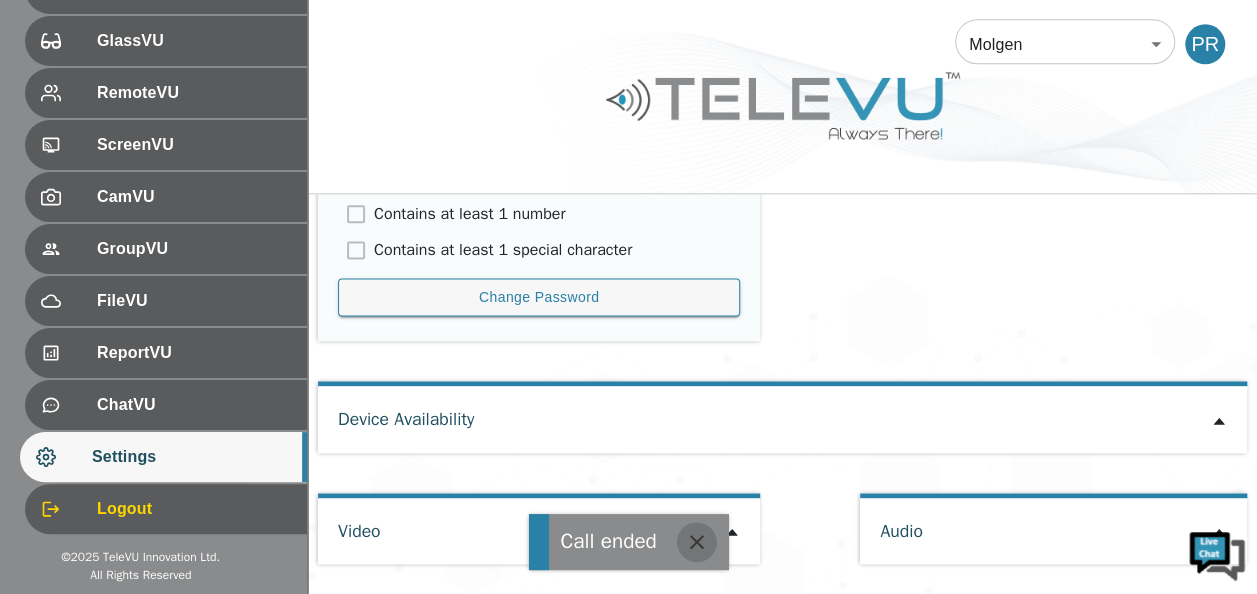click 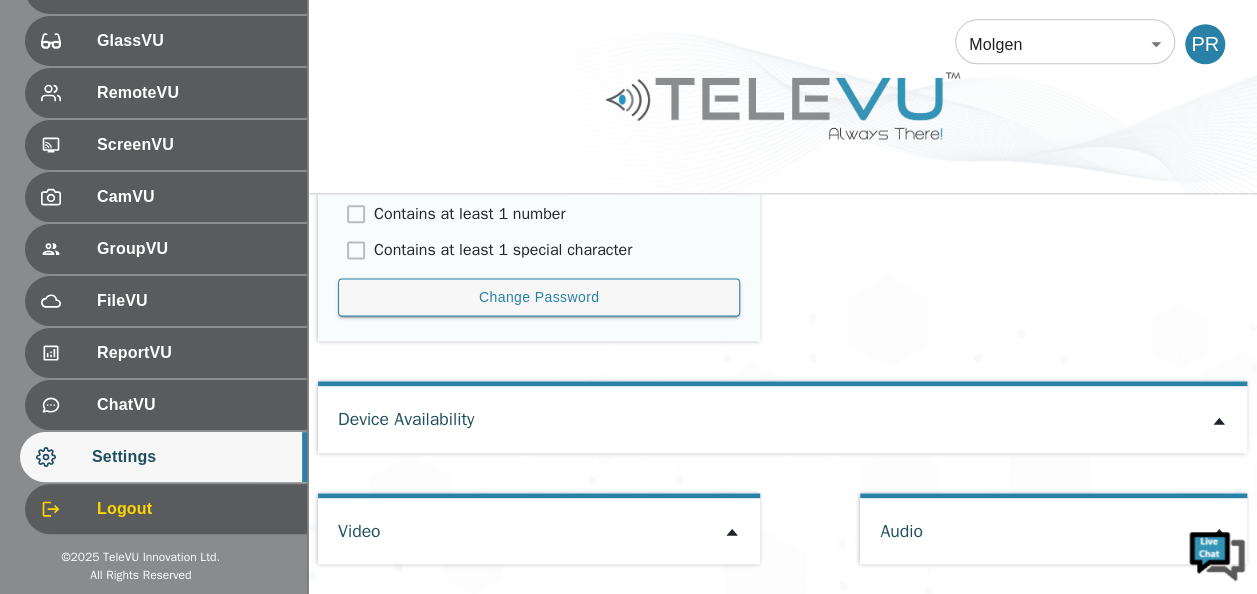 click 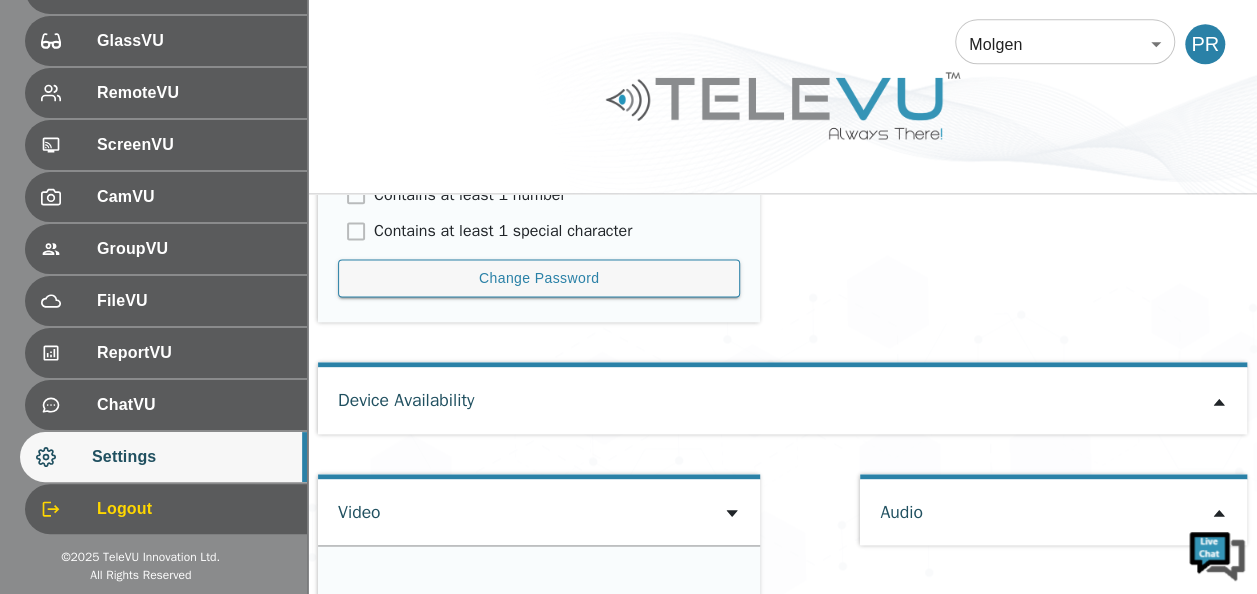 type on "a21f1a8b0910c29a1b2720d1cc8f2ad3c4797c896898a6ece183ca08122d5660" 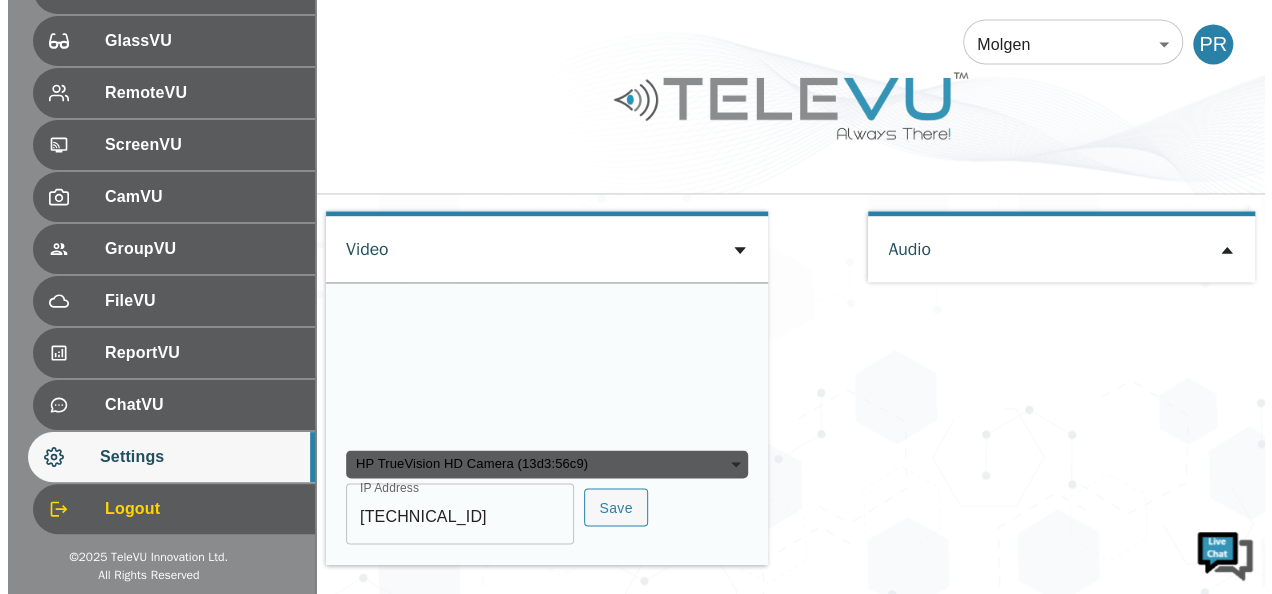 scroll, scrollTop: 1606, scrollLeft: 0, axis: vertical 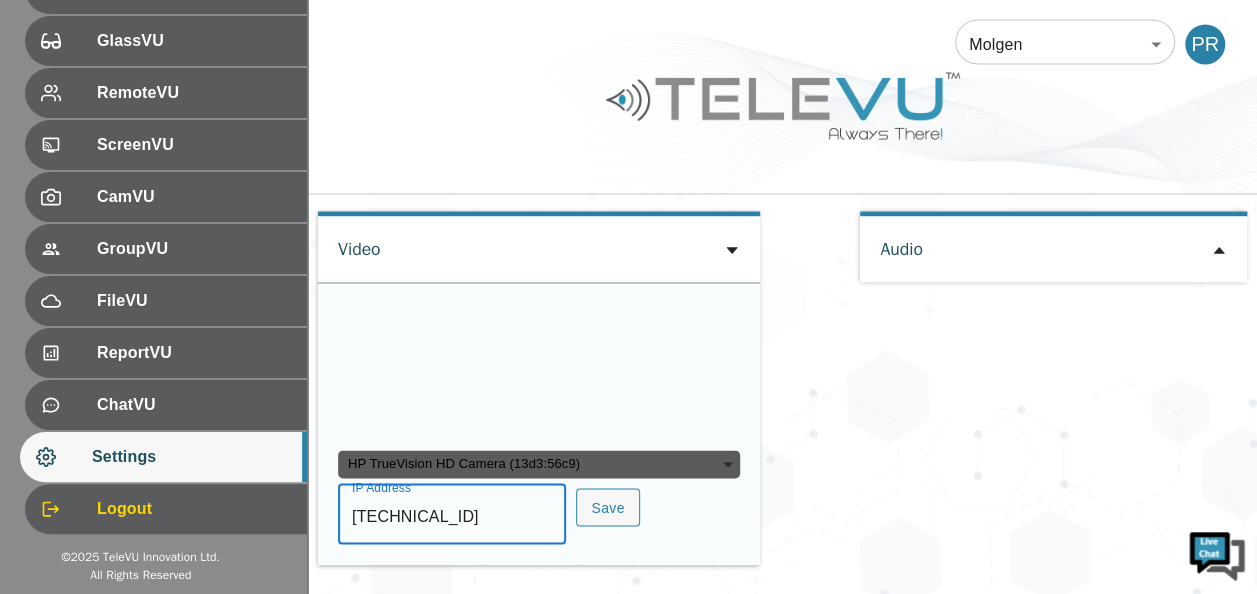 click on "192.168.80.81" at bounding box center [452, 516] 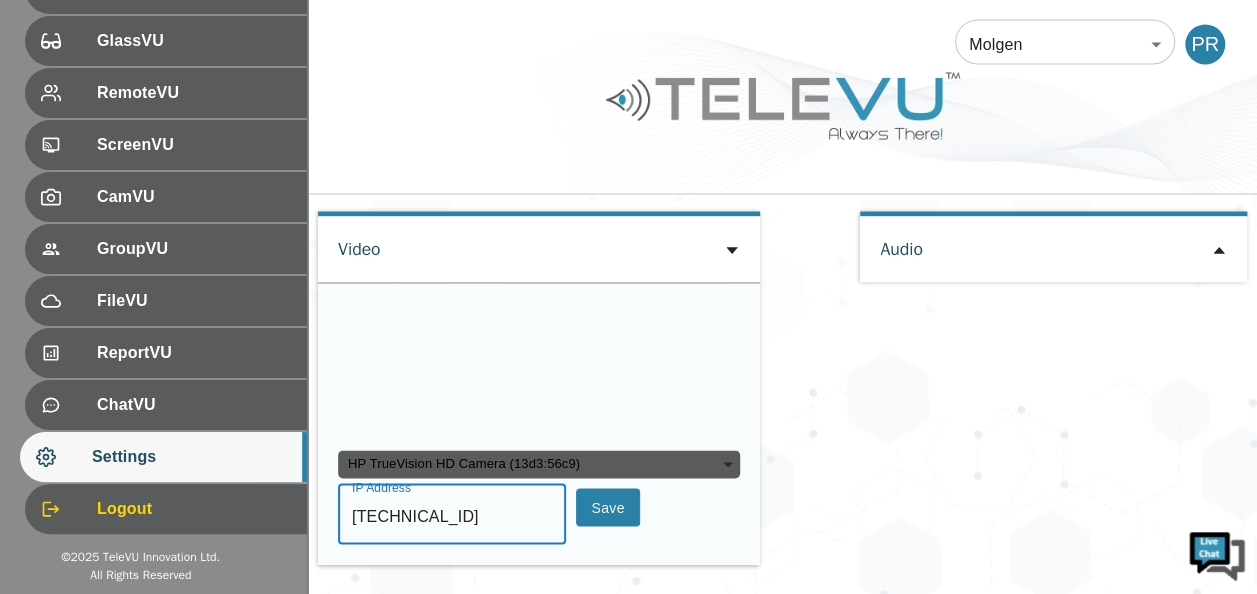 type on "192.168.4.93" 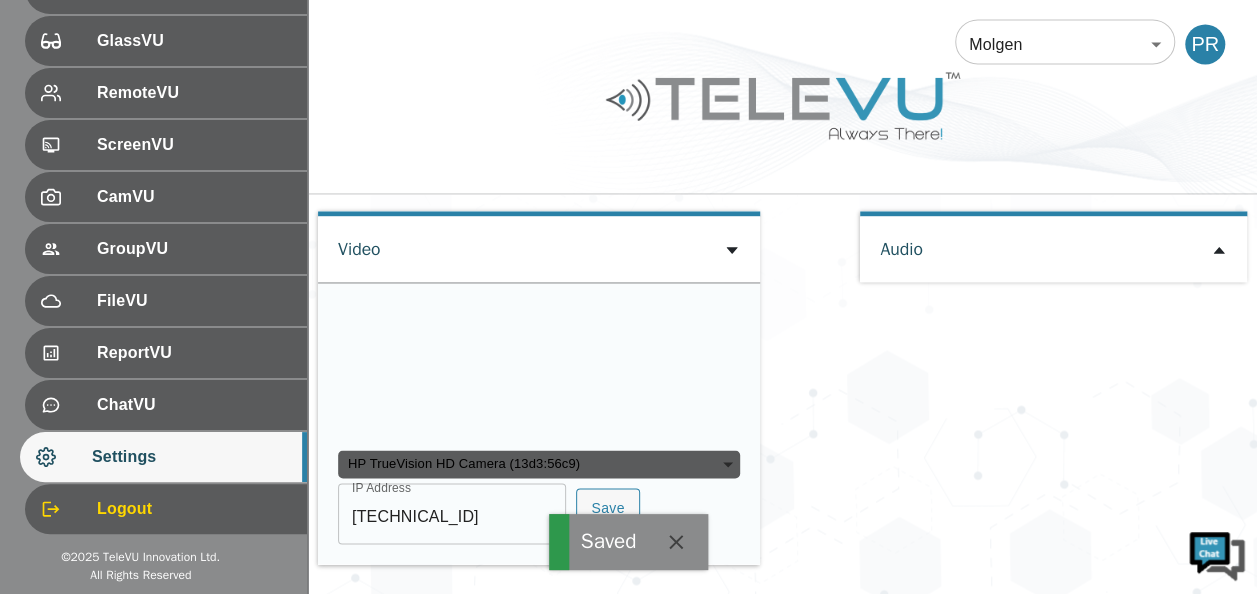 click on "HP TrueVision HD Camera (13d3:56c9)" at bounding box center (539, 464) 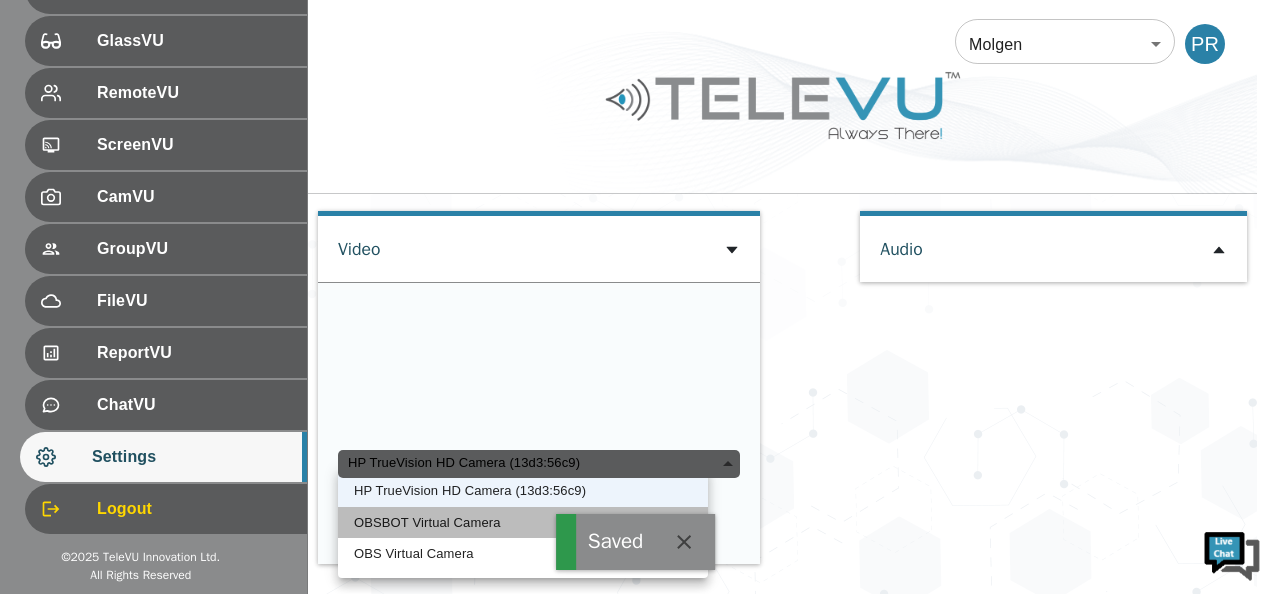 click on "OBSBOT Virtual Camera" at bounding box center [523, 523] 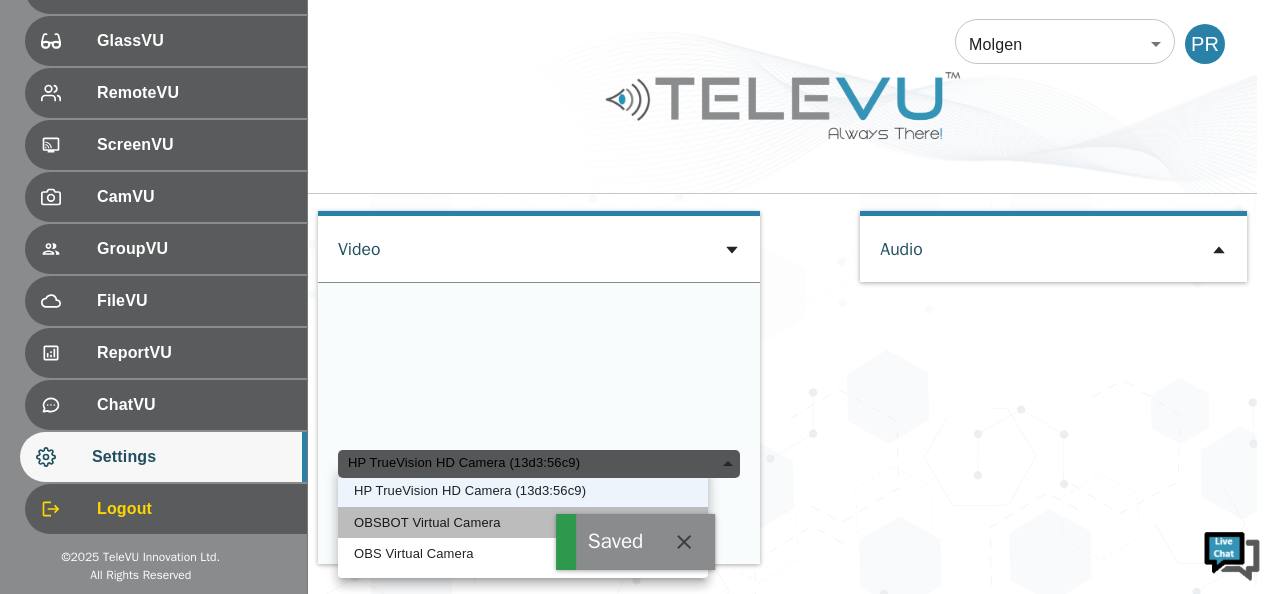 type on "986c036d1f03468850d251e4df4274608ba61c257db1f4394435fe15b34fd3ed" 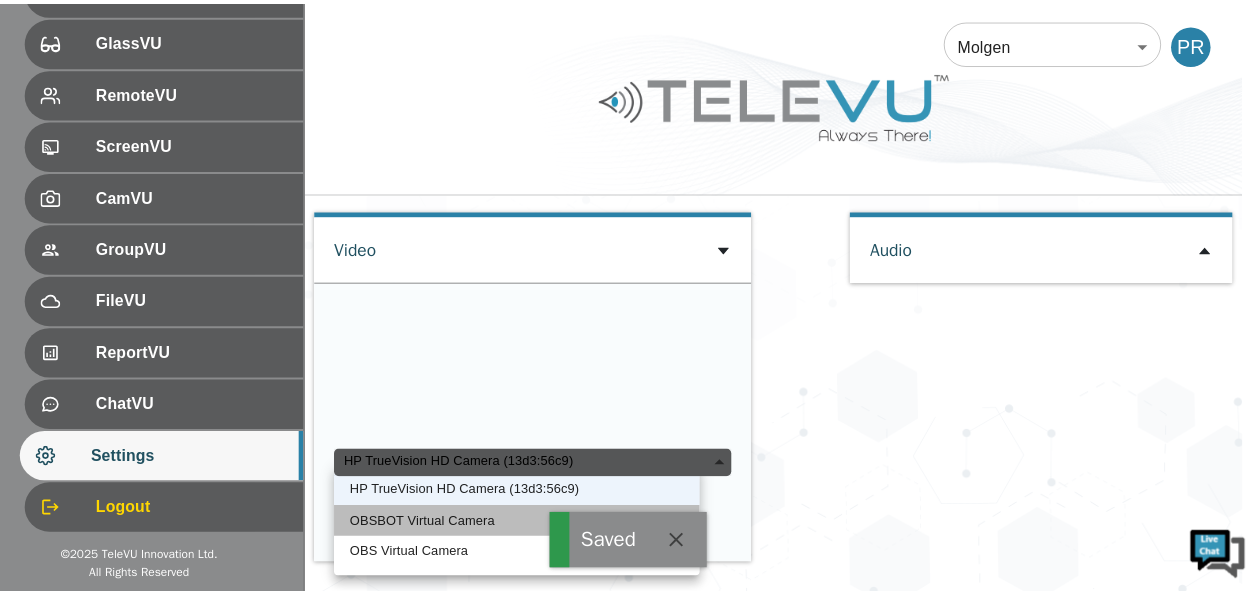 scroll, scrollTop: 1537, scrollLeft: 0, axis: vertical 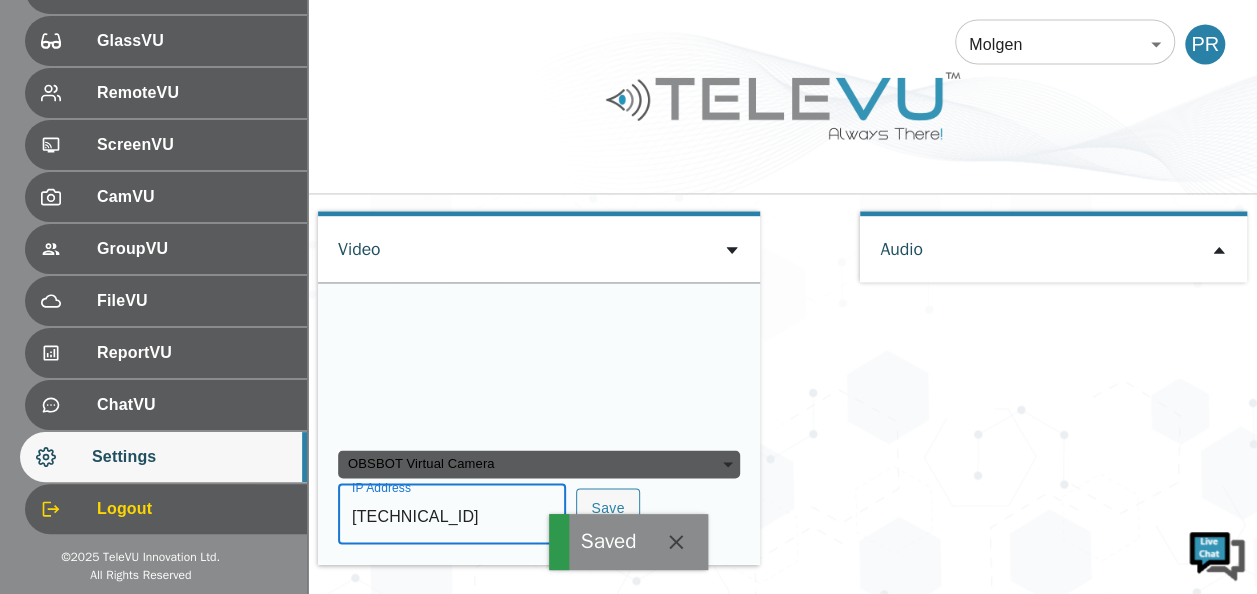 click on "192.168.80.181" at bounding box center (452, 516) 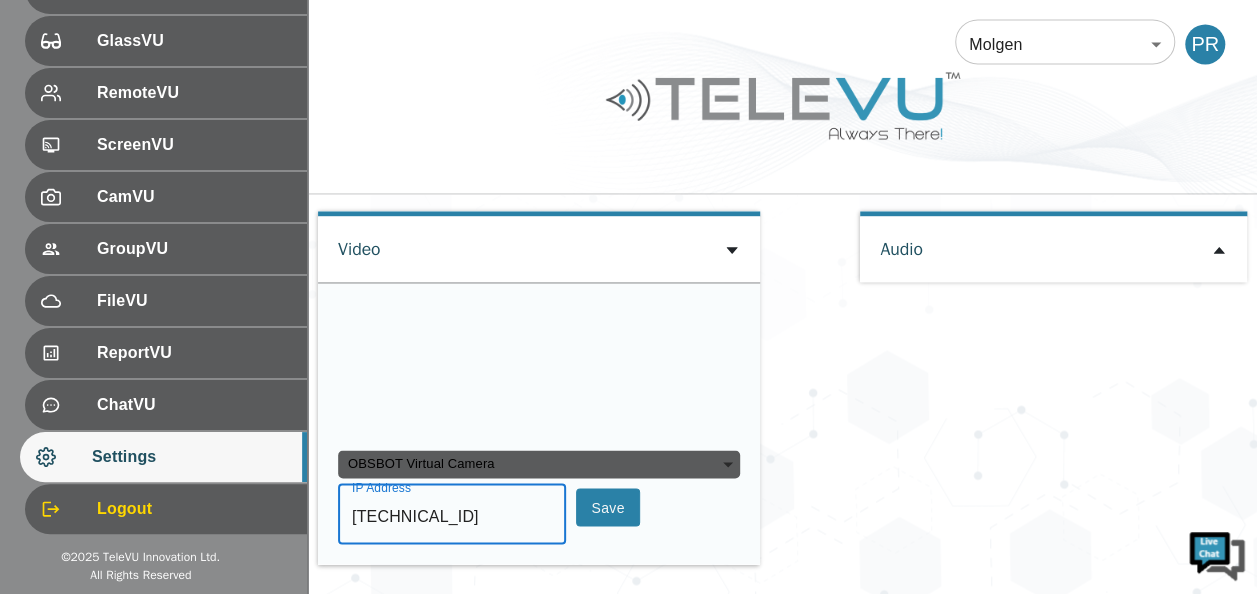 type on "192.168.4.93" 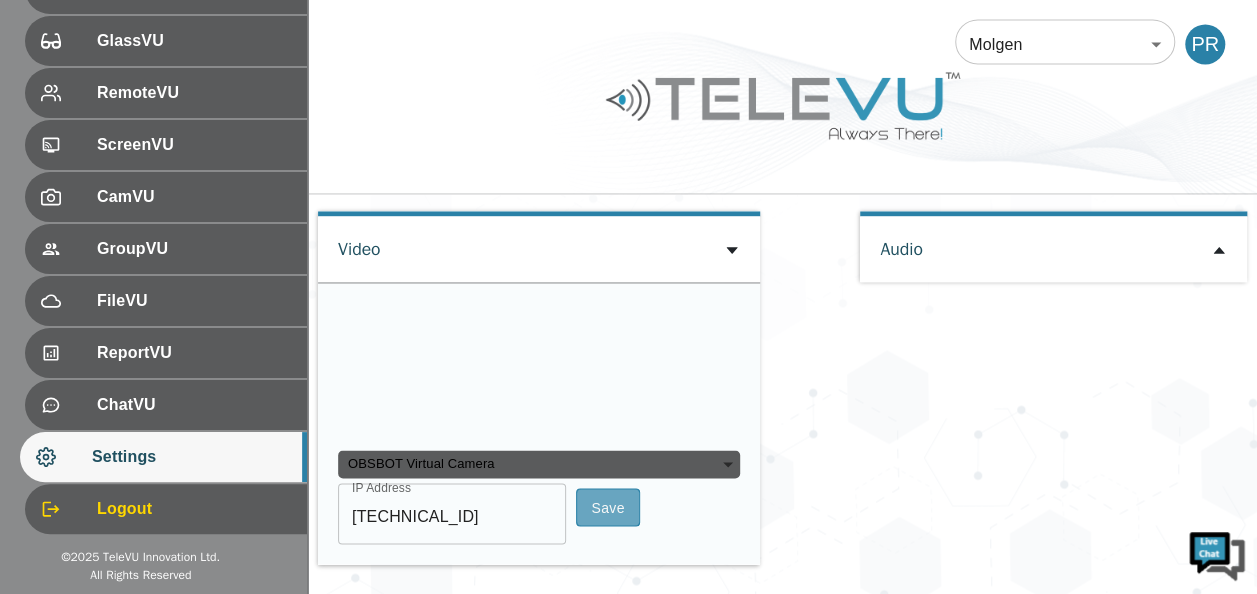 click on "Save" at bounding box center (608, 507) 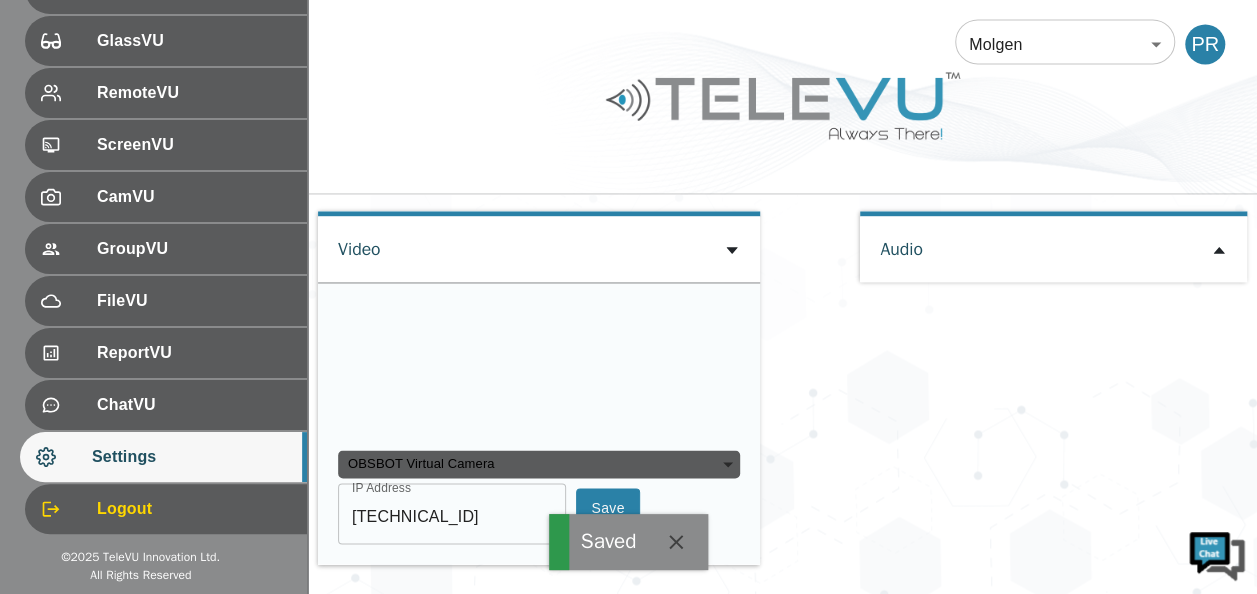 click on "Save" at bounding box center [608, 507] 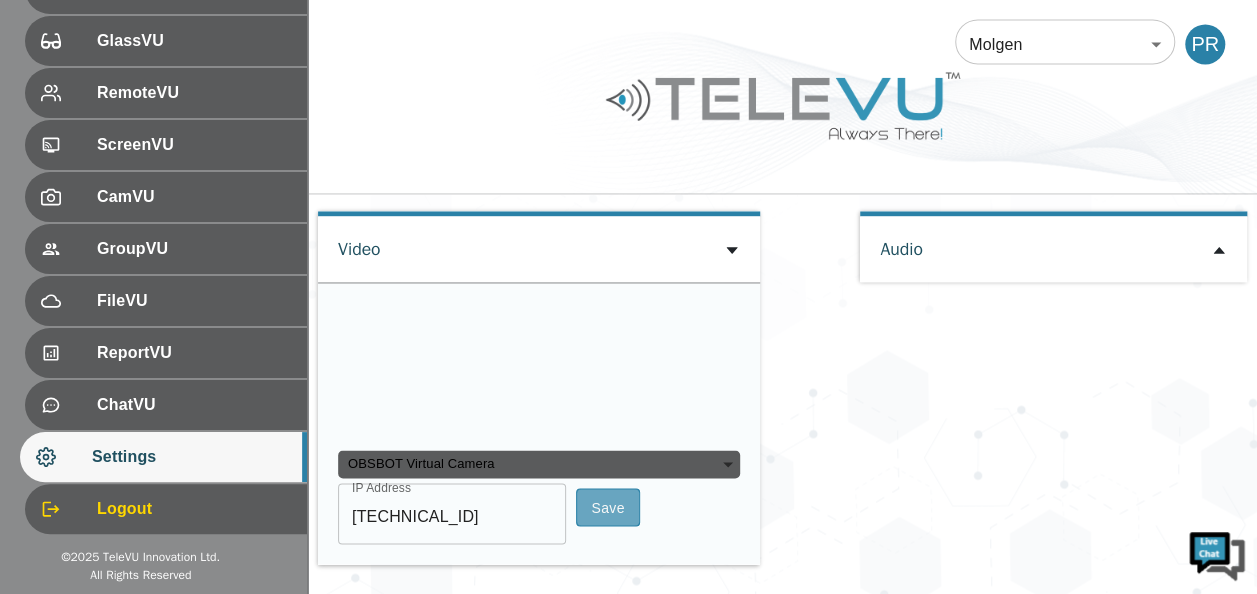 click on "Save" at bounding box center [608, 507] 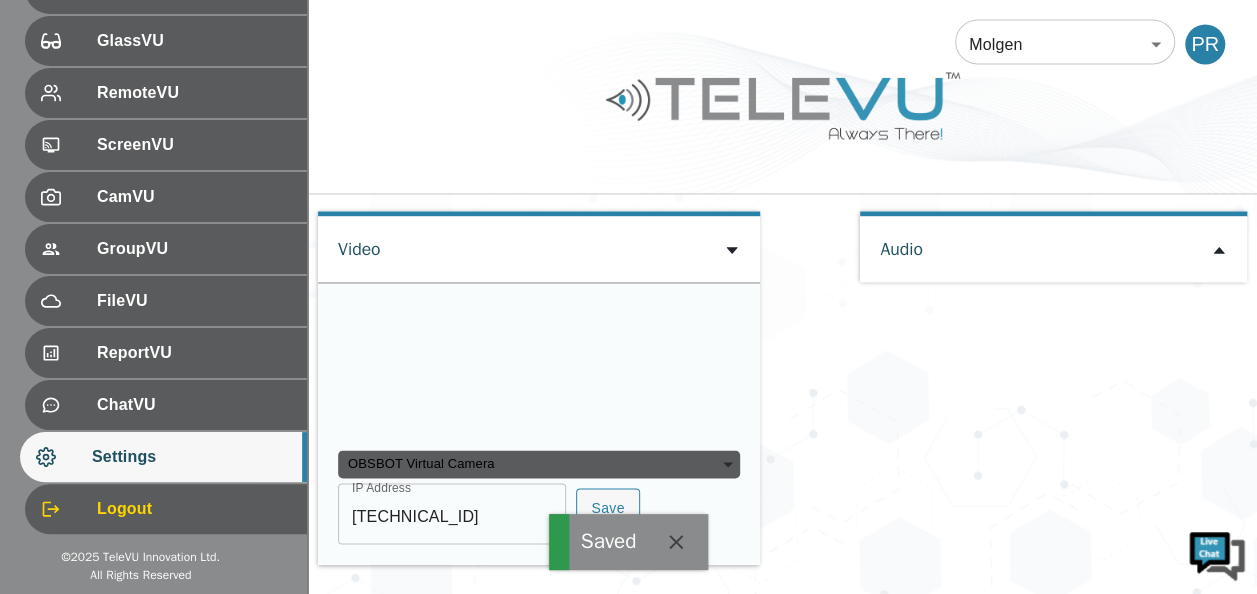 click on "User Settings Change Language English en ​   Personal Data Peter Ronoh ​ Phone Number +254 799 762 598 Auto-Accept Calls Mic On By Default Video On By Default Save Screenshots By Default VISCA Server http://localhost:9131 ​ Save Video Settings Default Resolution High Definition (720p) HD ​ Video Codec Preference None none ​ Recording Properties Basic basic ​ Password Current Password ​ New Password ​ Confirm Password ​ Contains at least 1 upper case character Contains at least 1 lower case character Contains at least 1 number Contains at least 1 special character Change Password Multifactor Authentication Choose your preferred method SMS Based Enter a phone number, including + country code, for example, +14165551234. ​ Update Verification Status :   Not verified Authenticator App Based Device Availability Video OBSBOT Virtual Camera 986c036d1f03468850d251e4df4274608ba61c257db1f4394435fe15b34fd3ed IP Address 192.168.4.93 IP Address Save Audio" at bounding box center (782, -337) 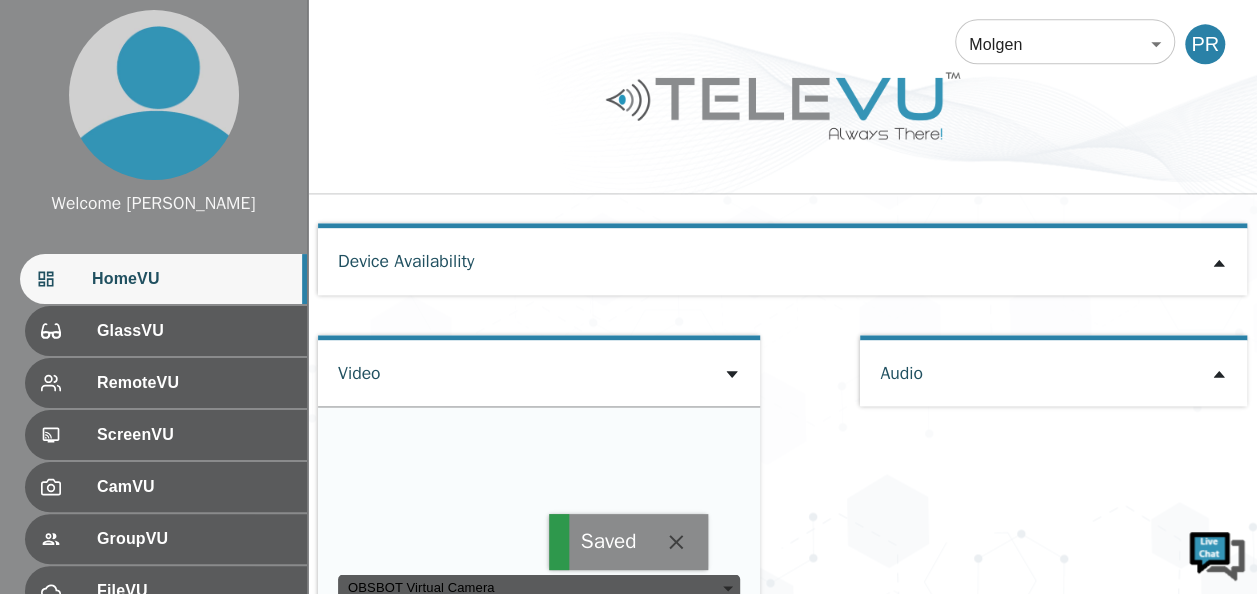 click on "HomeVU" at bounding box center [191, 279] 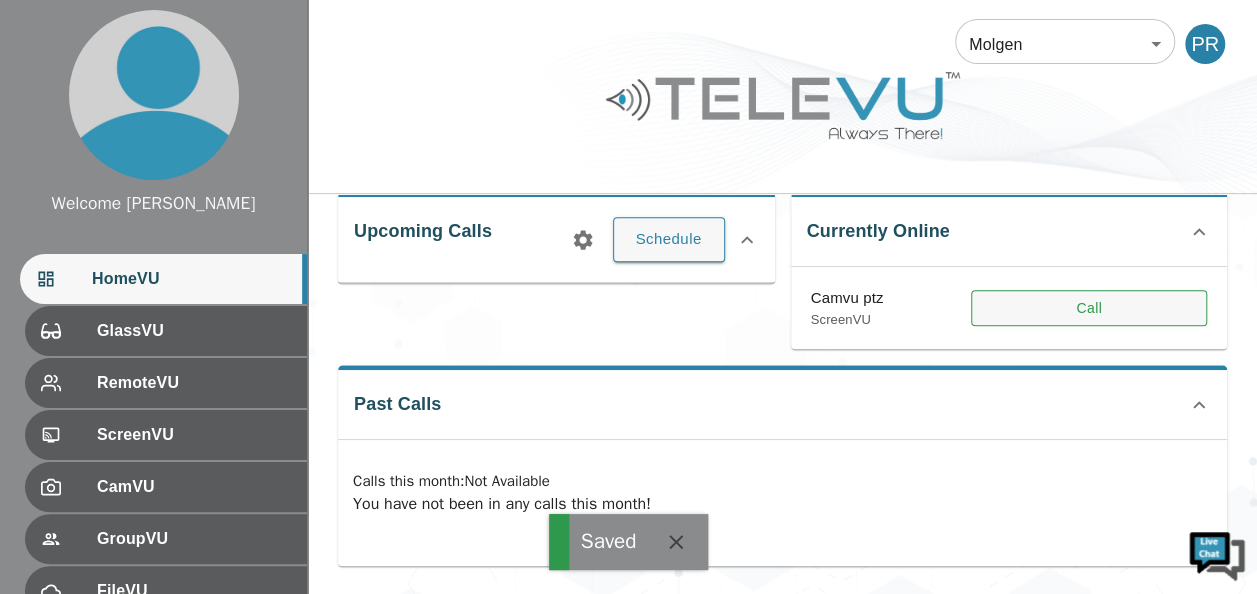 click on "Call" at bounding box center [1089, 308] 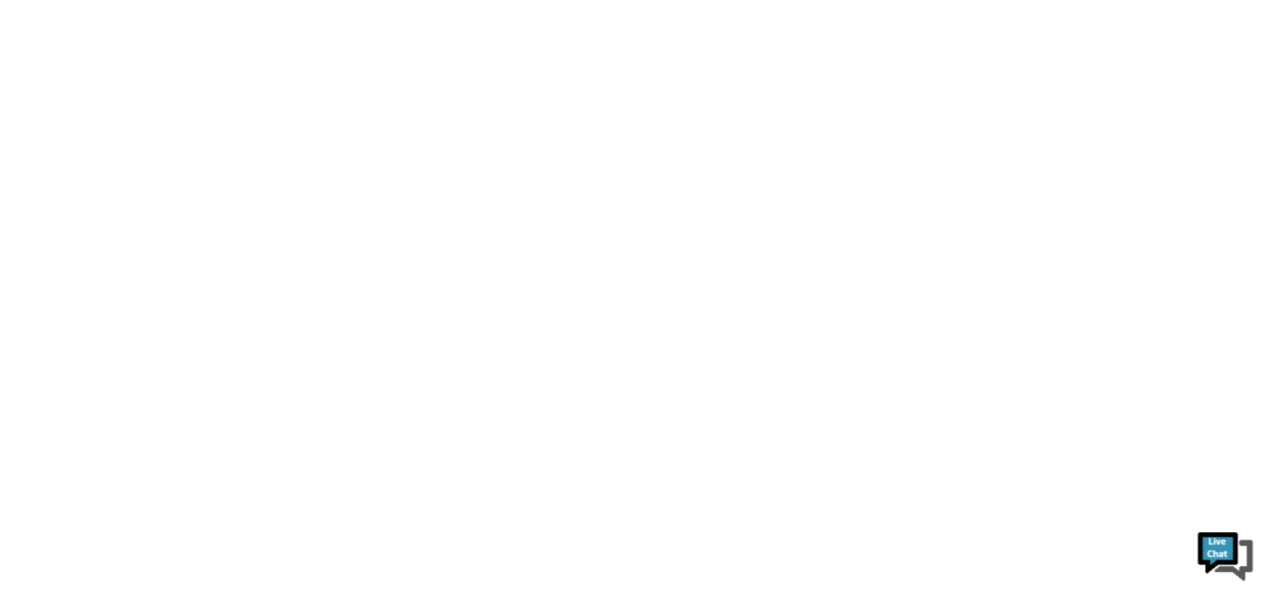 scroll, scrollTop: 0, scrollLeft: 0, axis: both 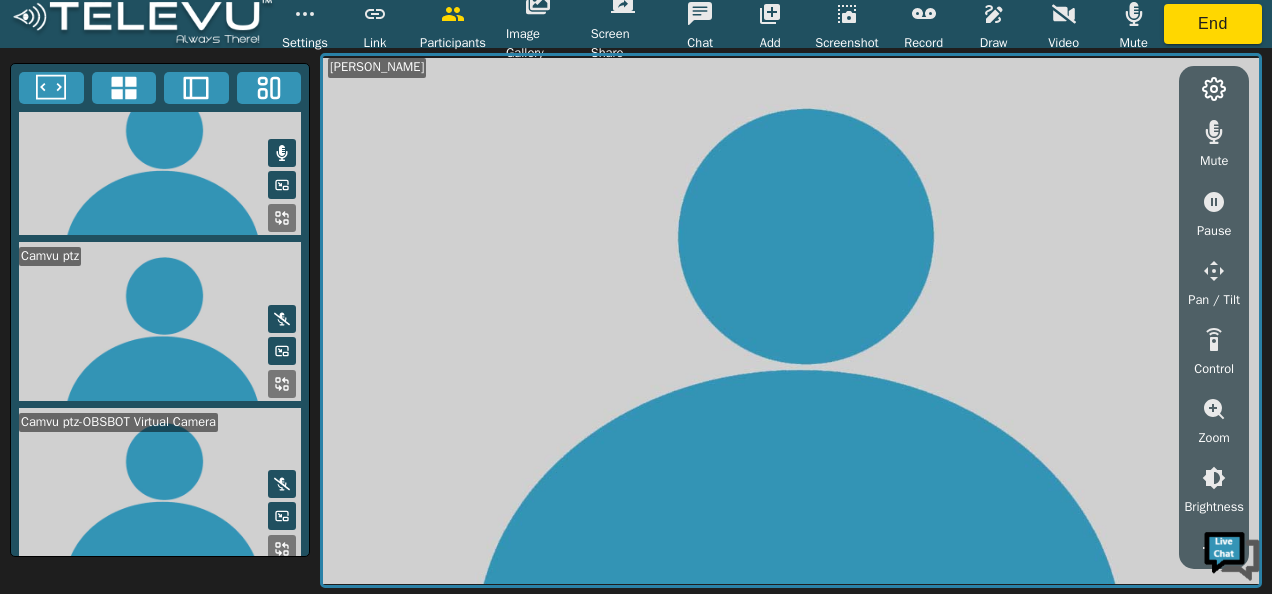 click 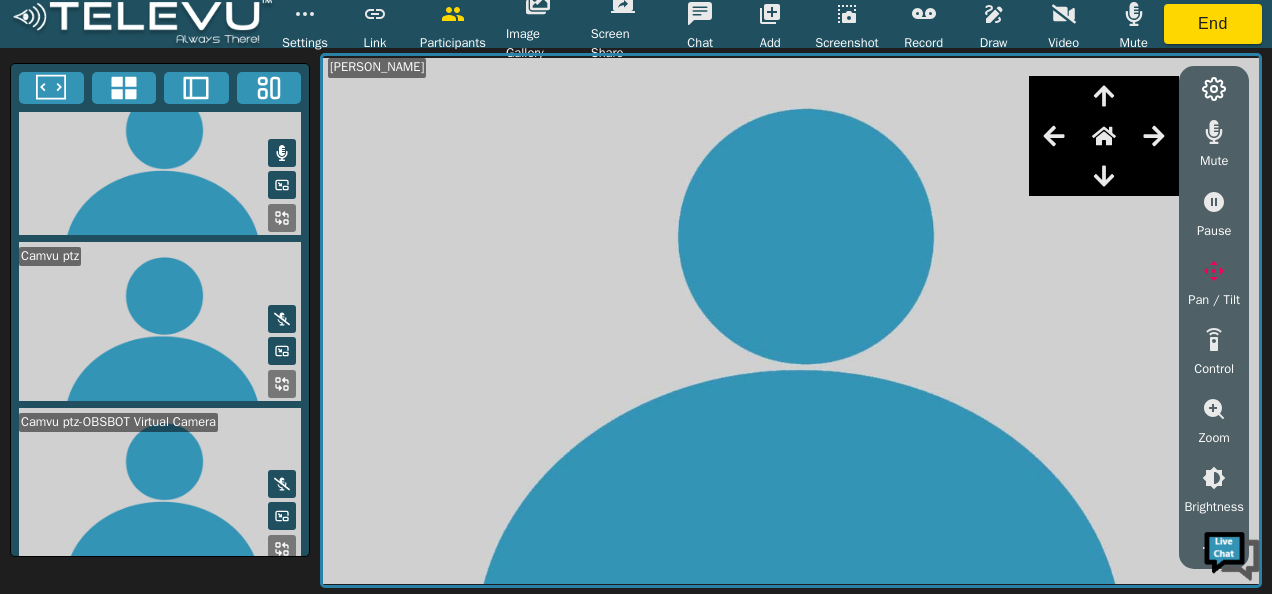 click 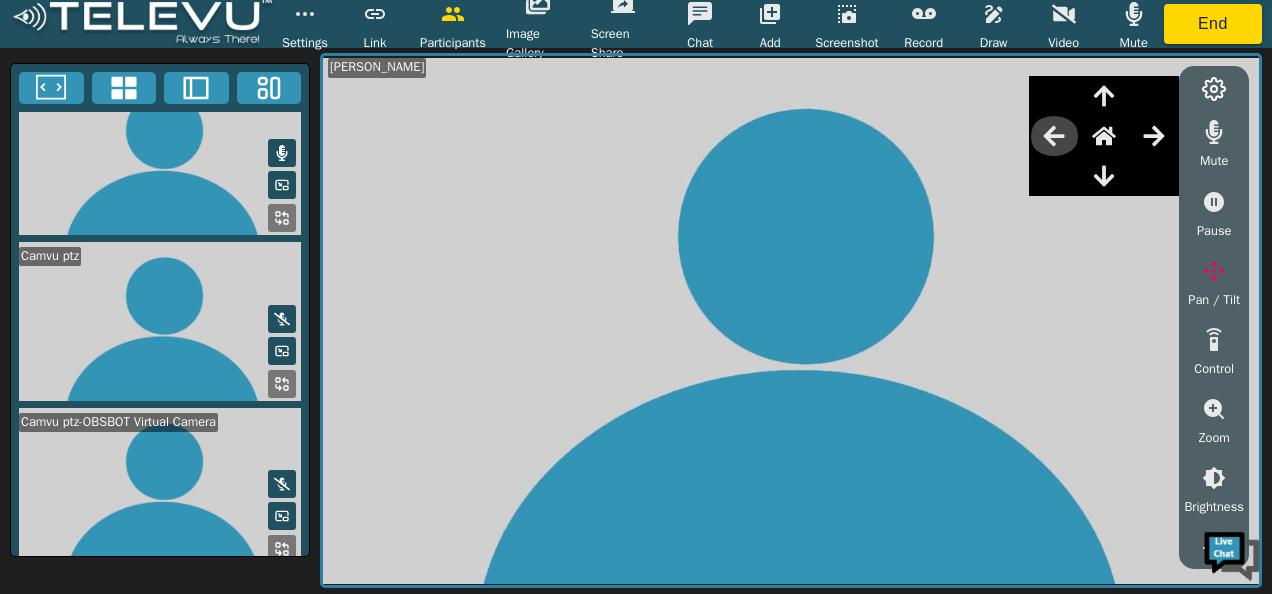 click 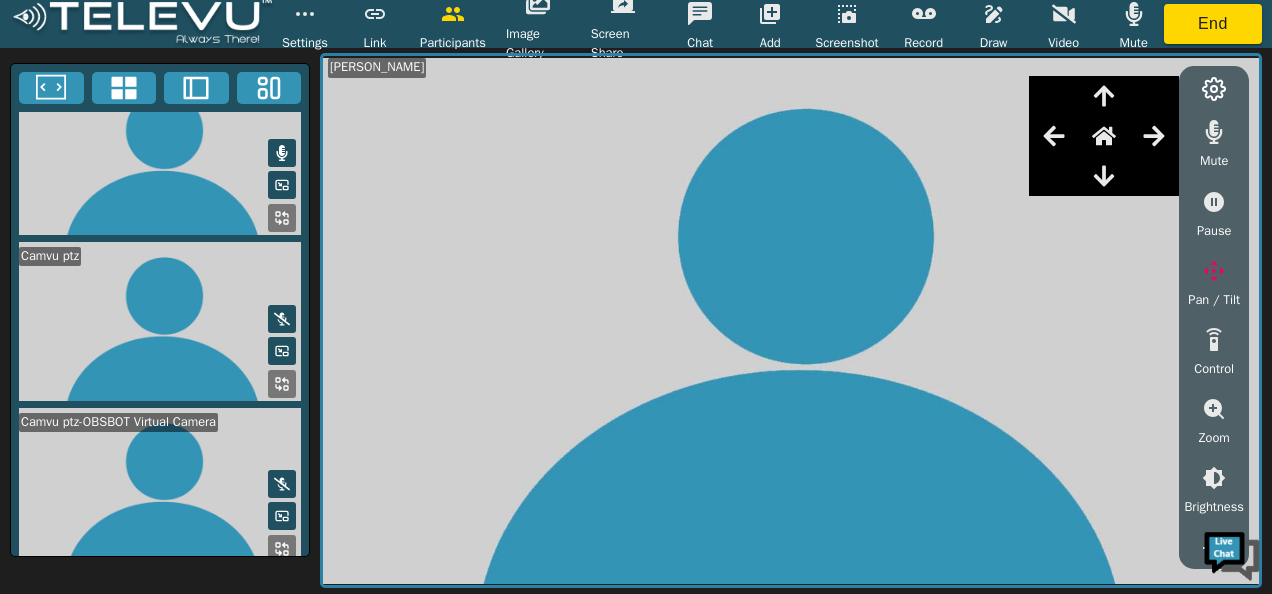 click 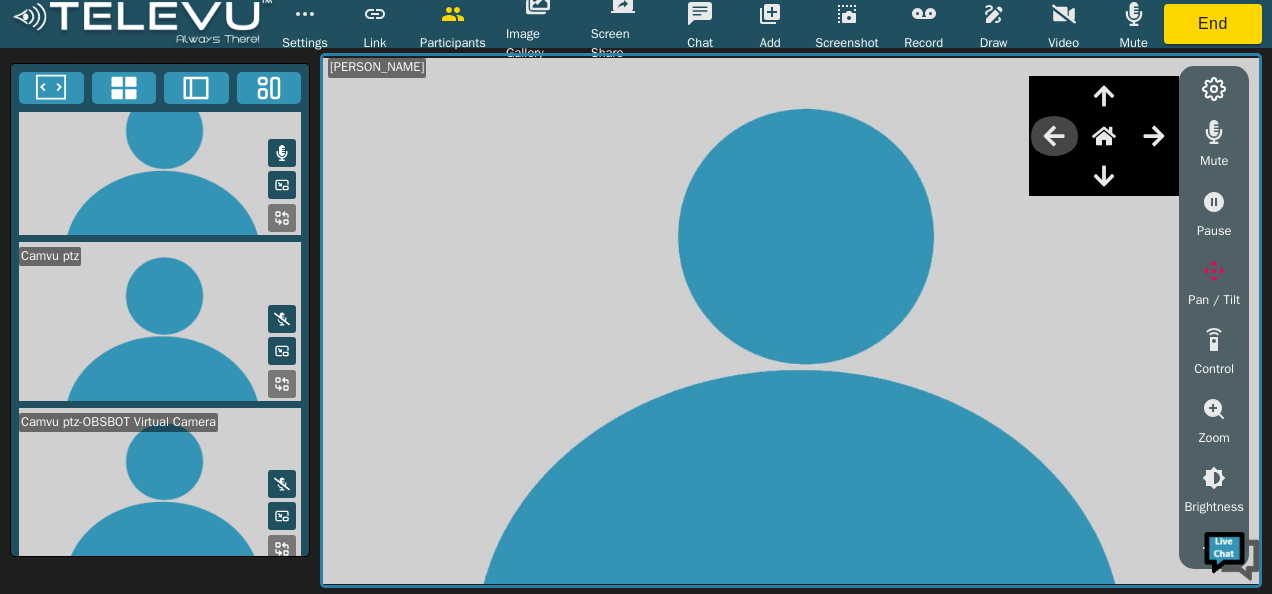 click 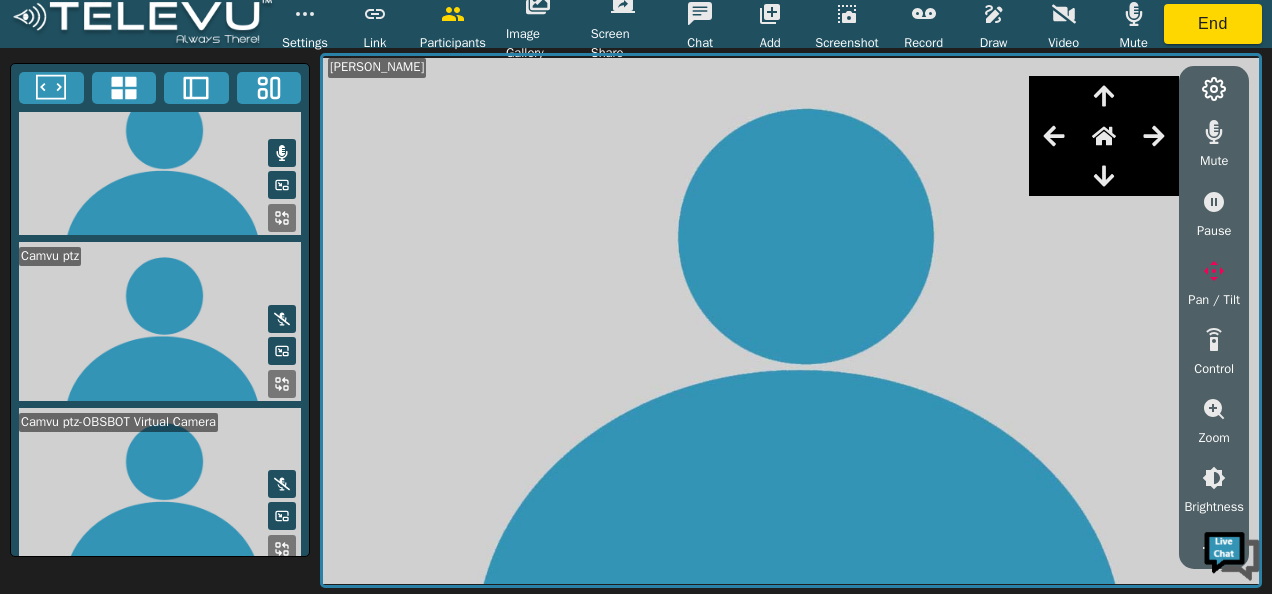 click 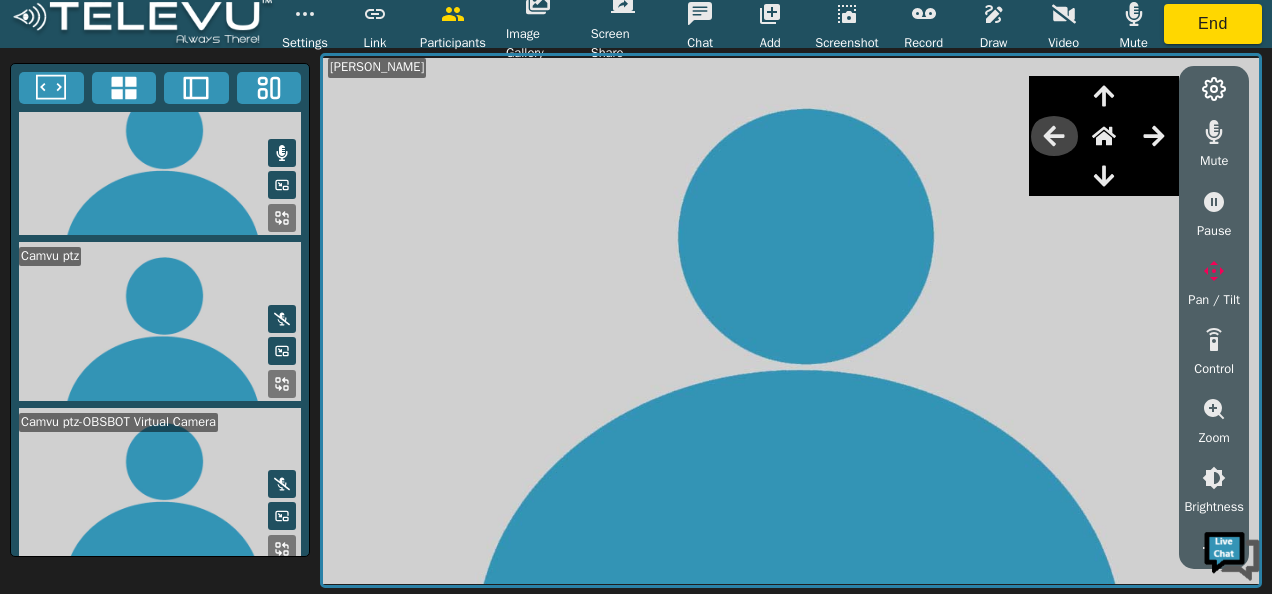 click 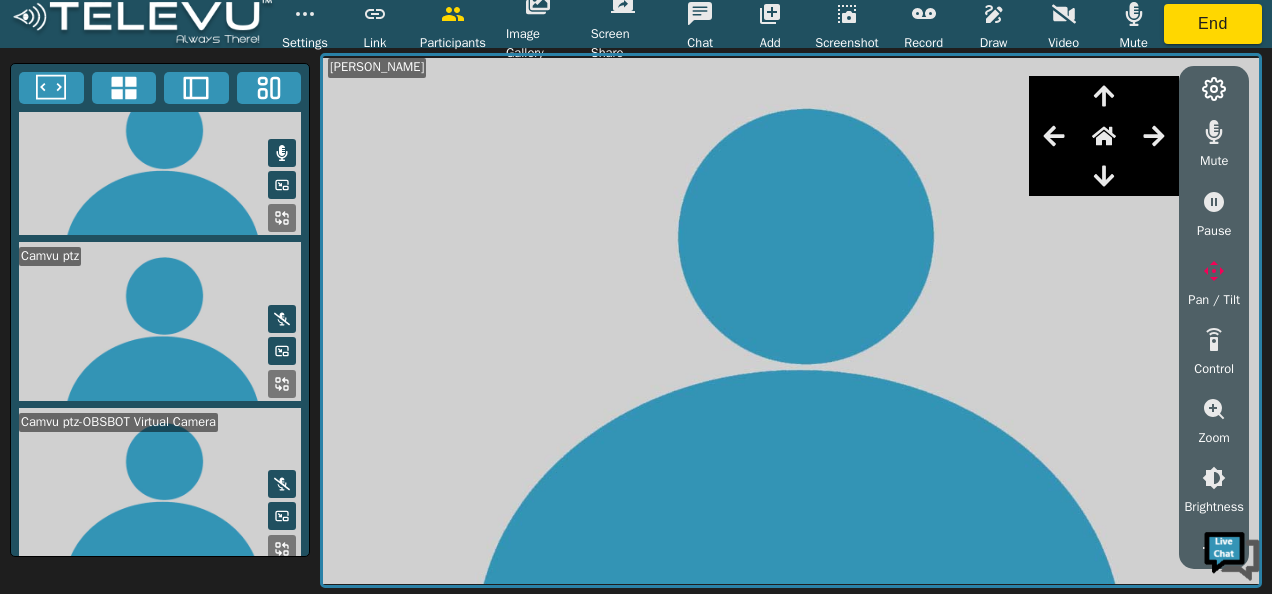 click 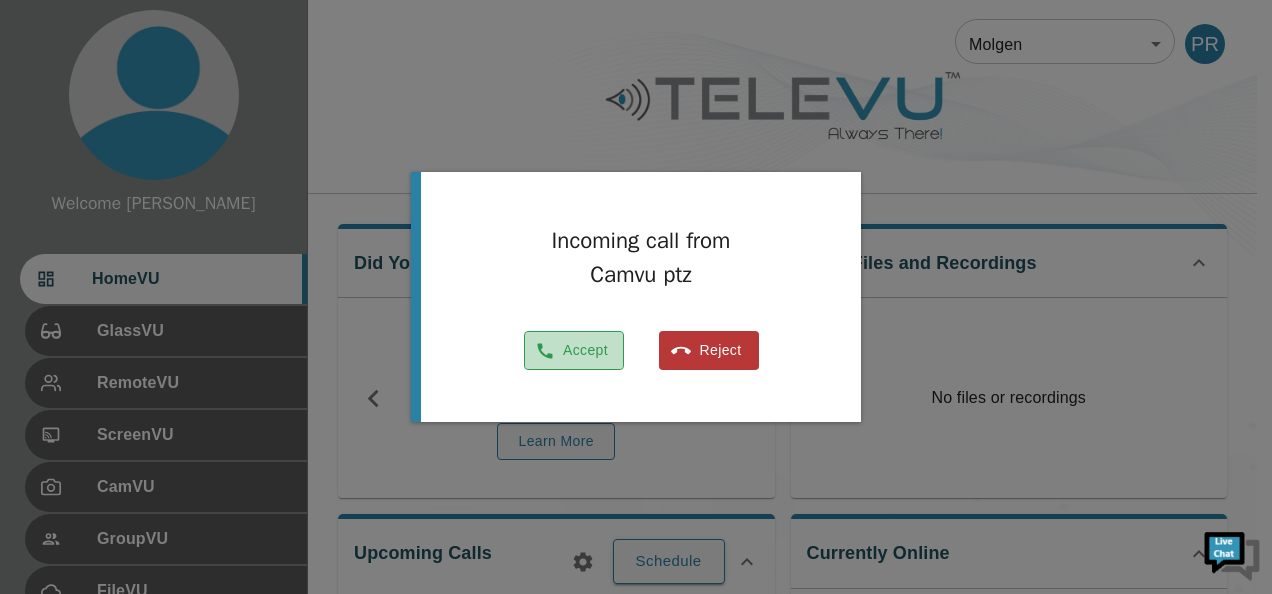 click on "Accept" at bounding box center (574, 350) 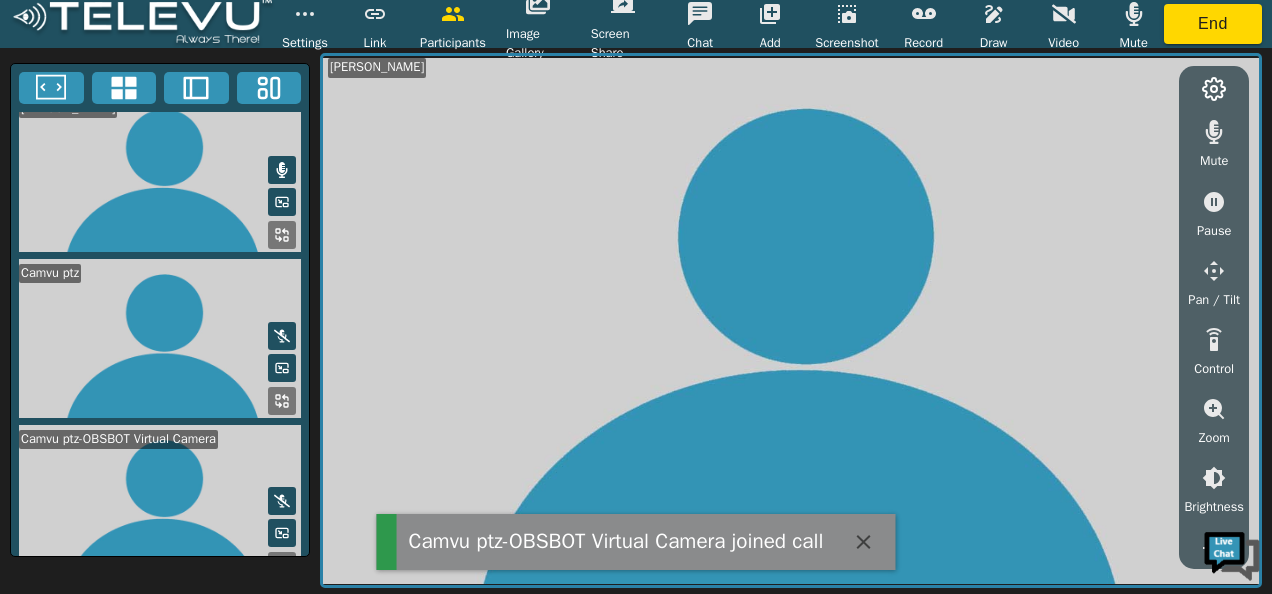 scroll, scrollTop: 35, scrollLeft: 0, axis: vertical 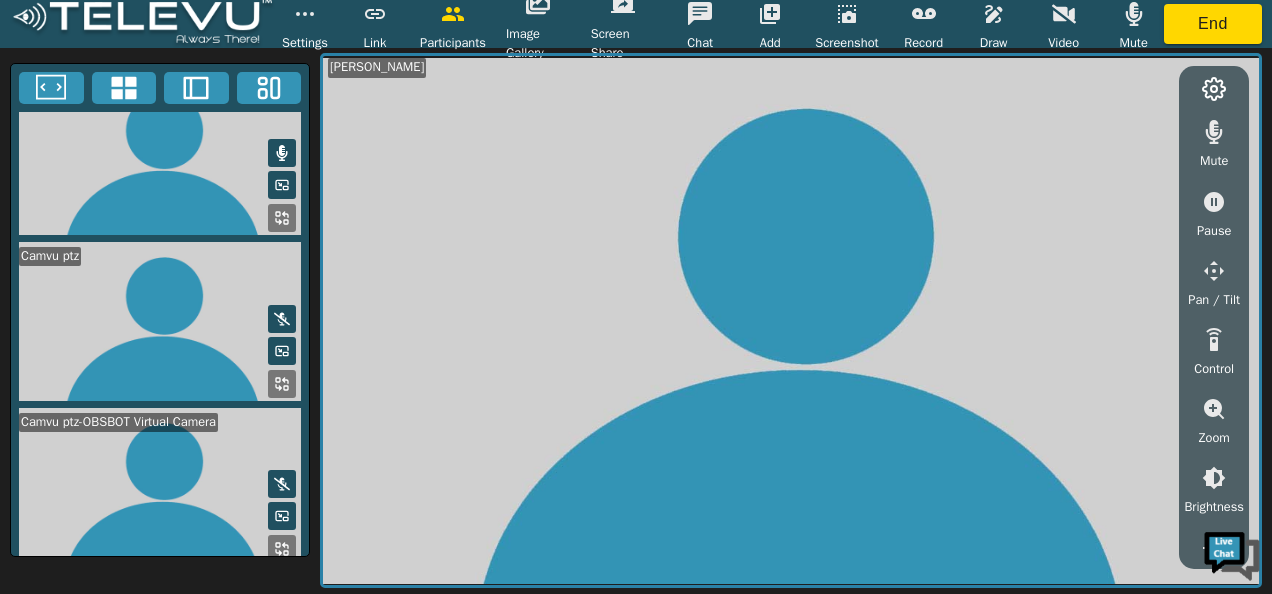 click 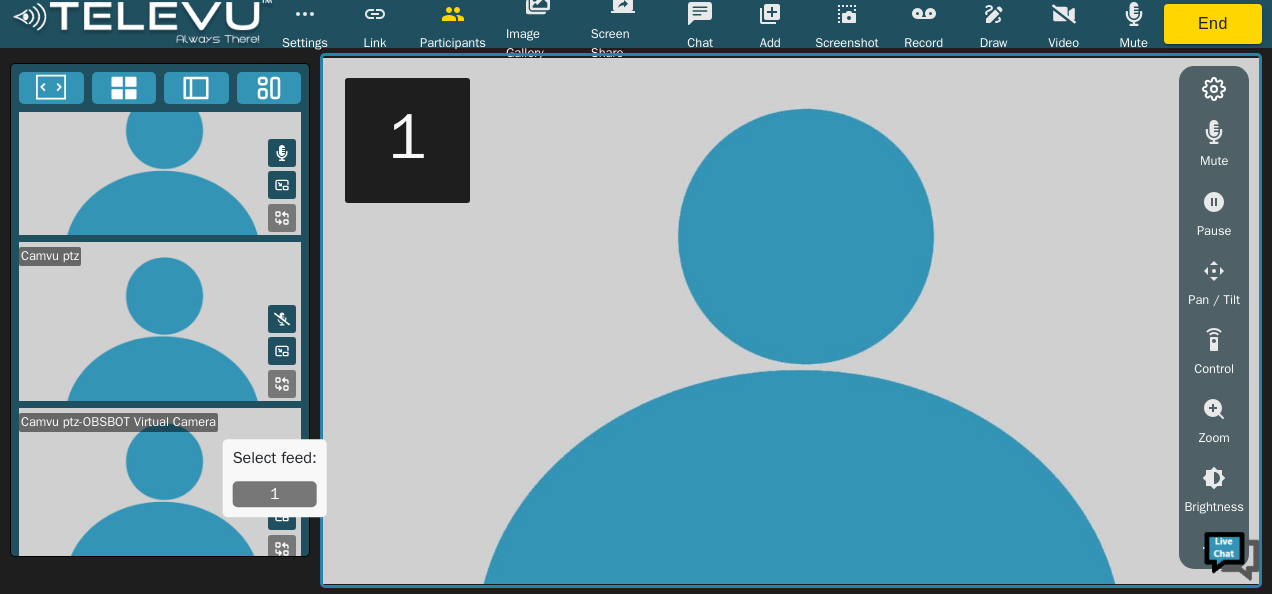 click on "1" at bounding box center (275, 494) 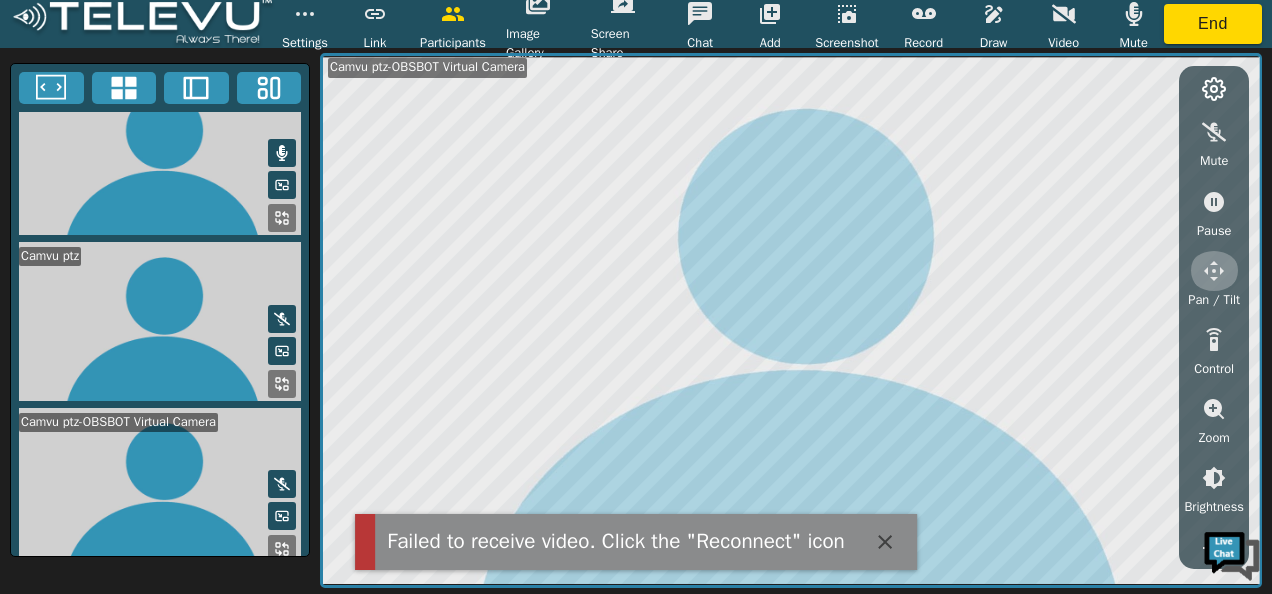 click 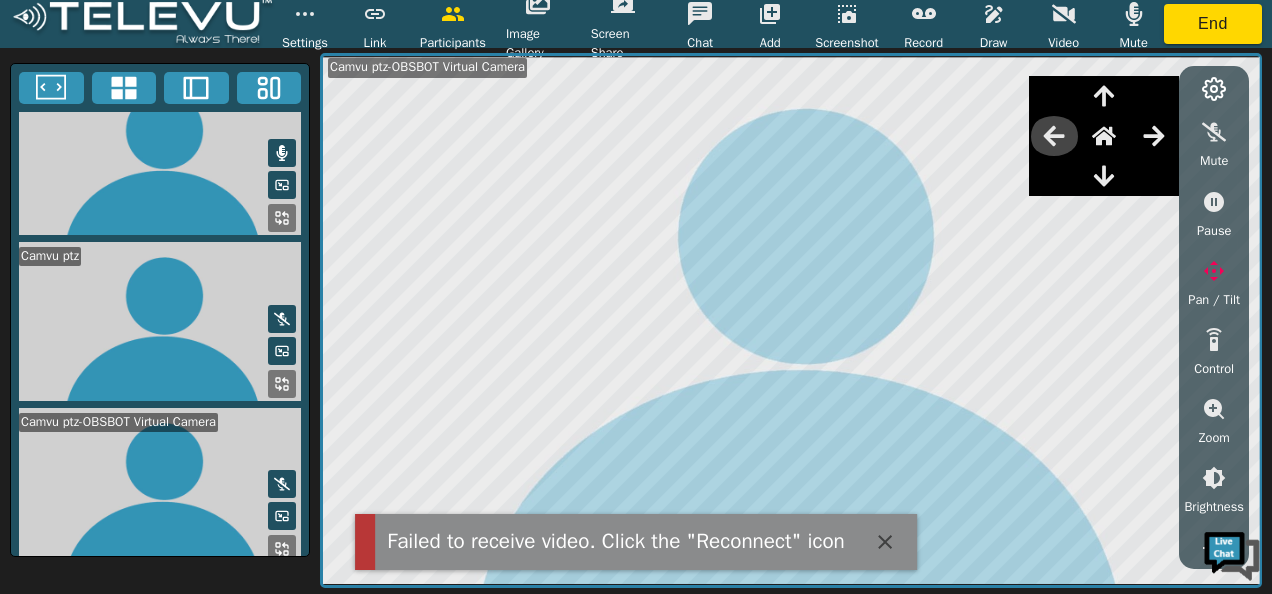 click 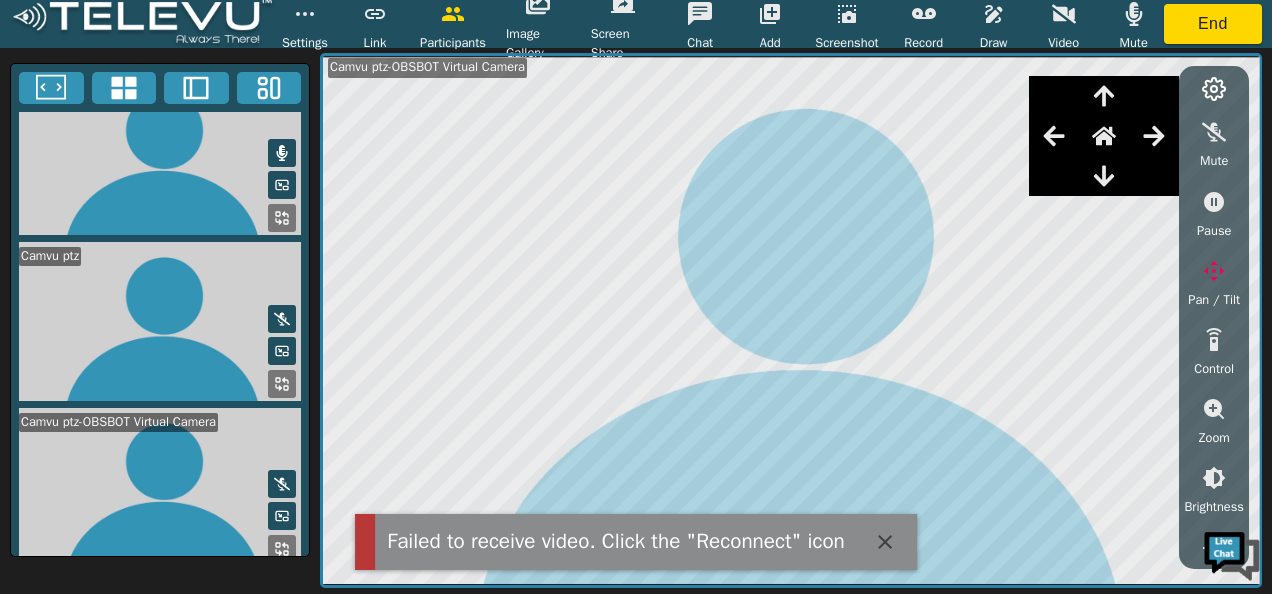 click 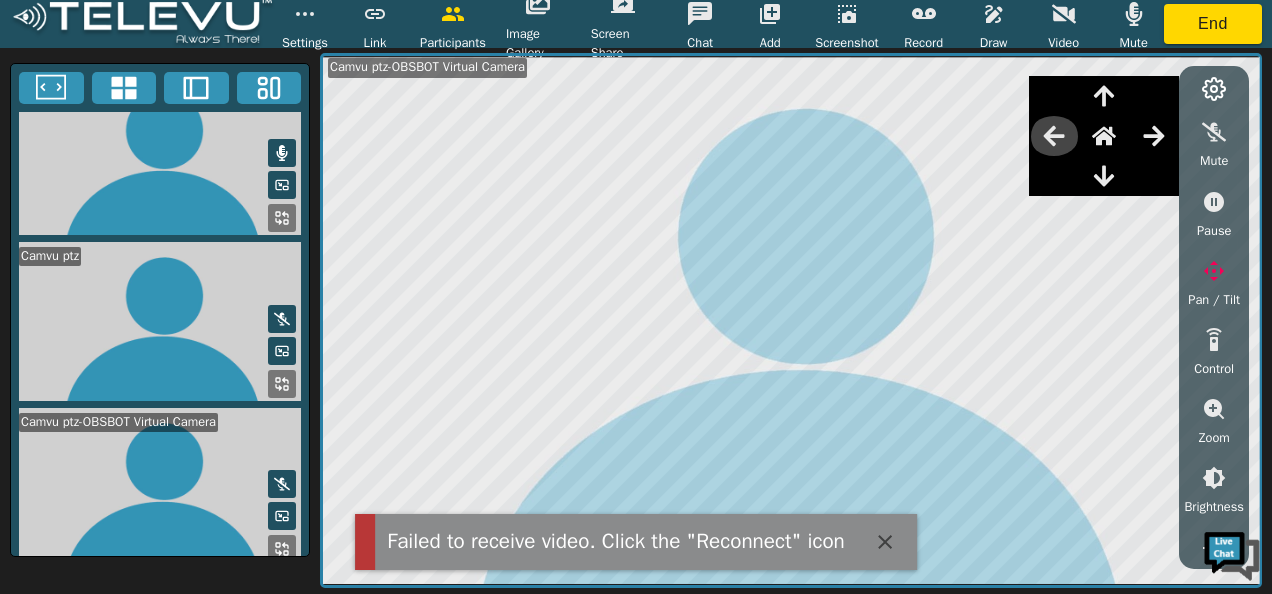click 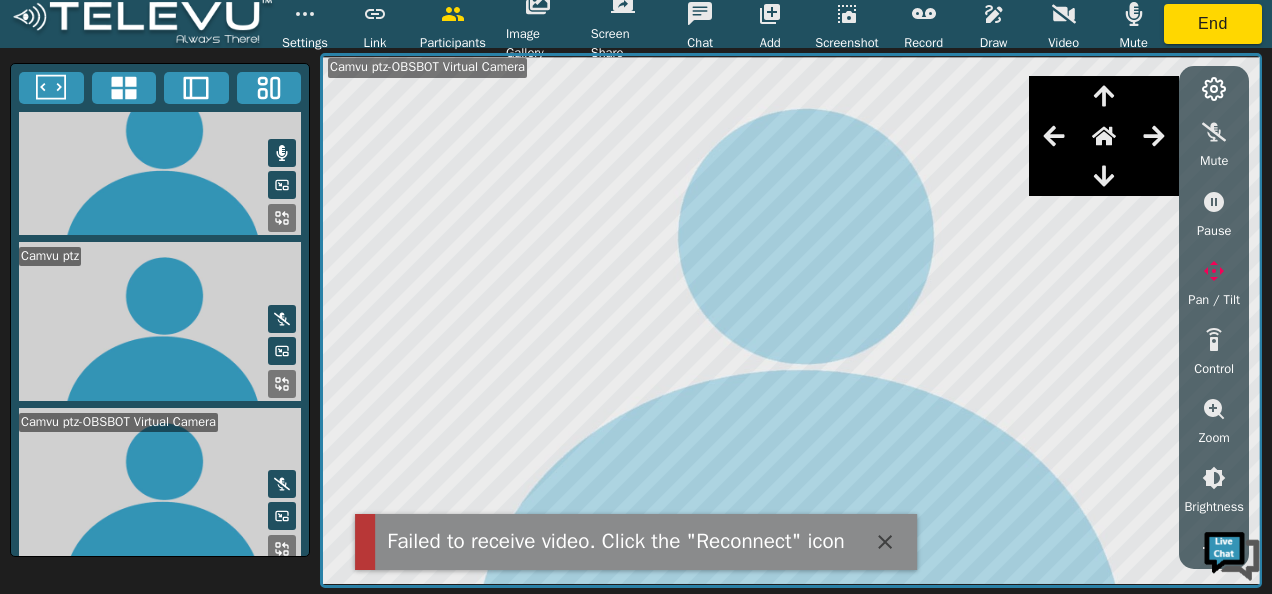 click 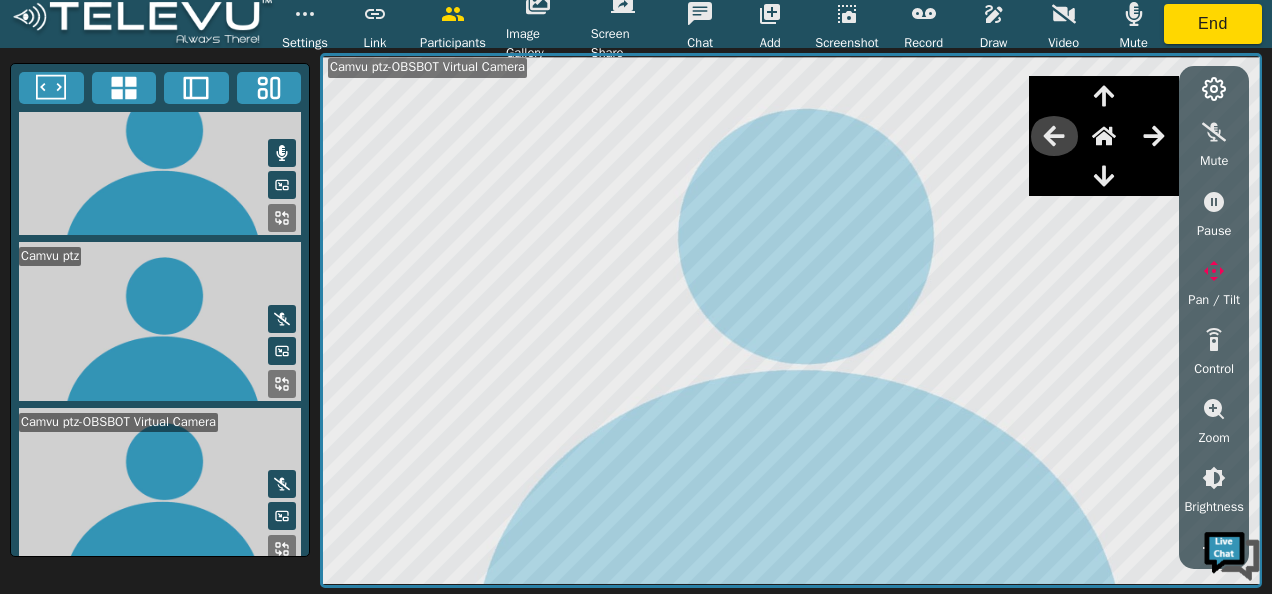 click 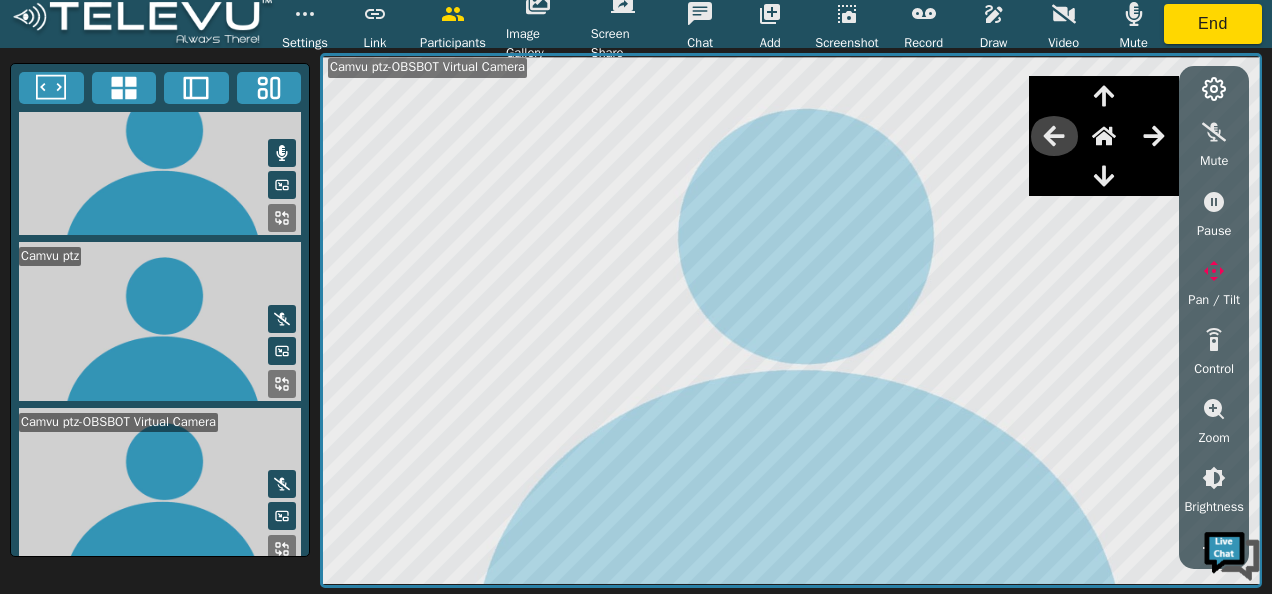 click 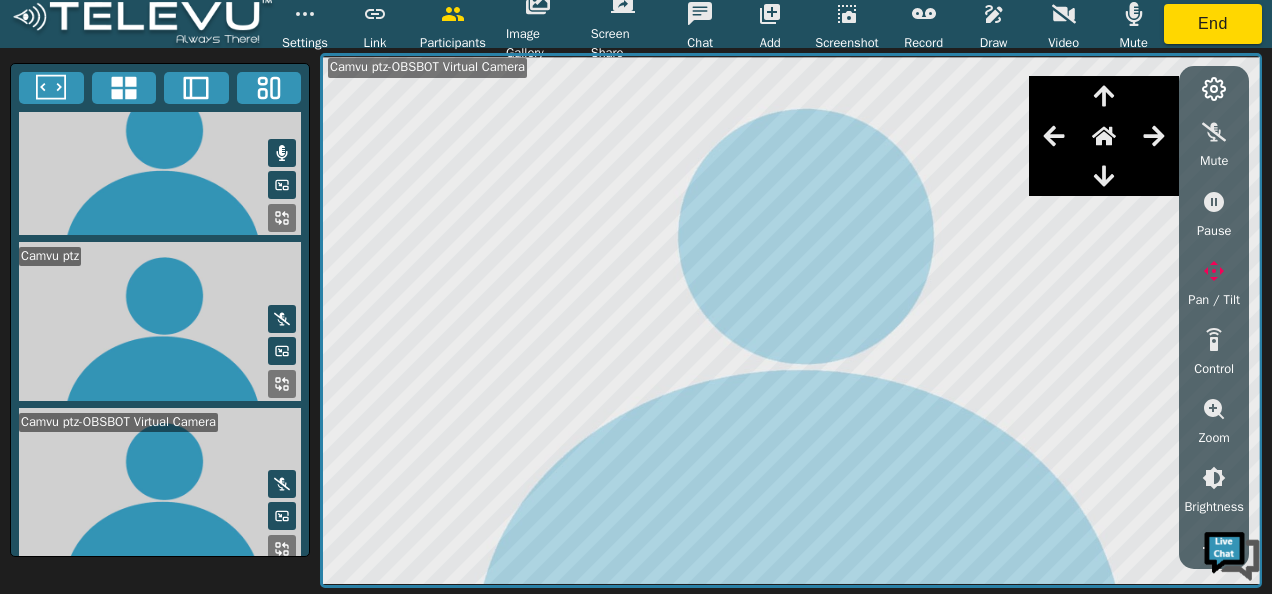 click 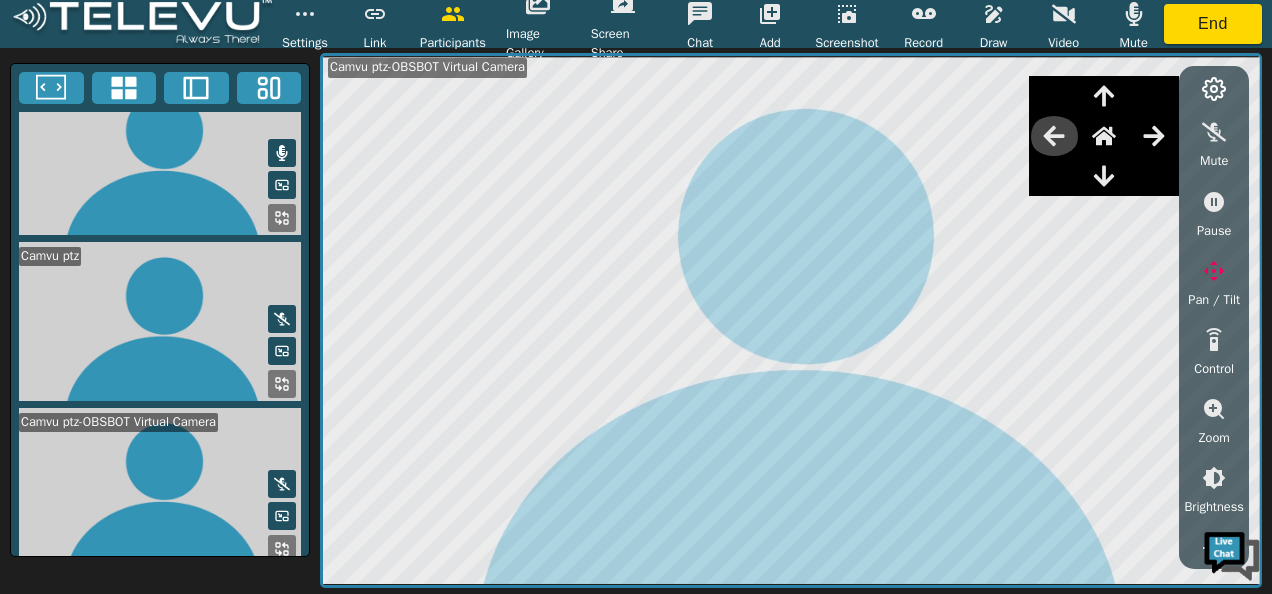 click 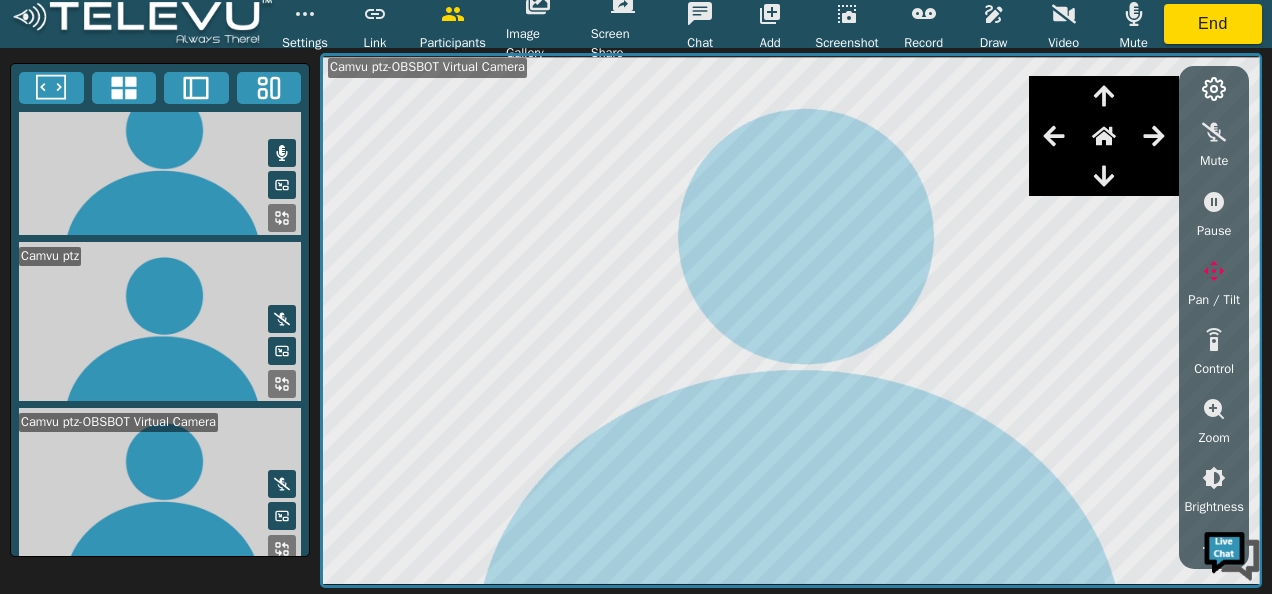 click 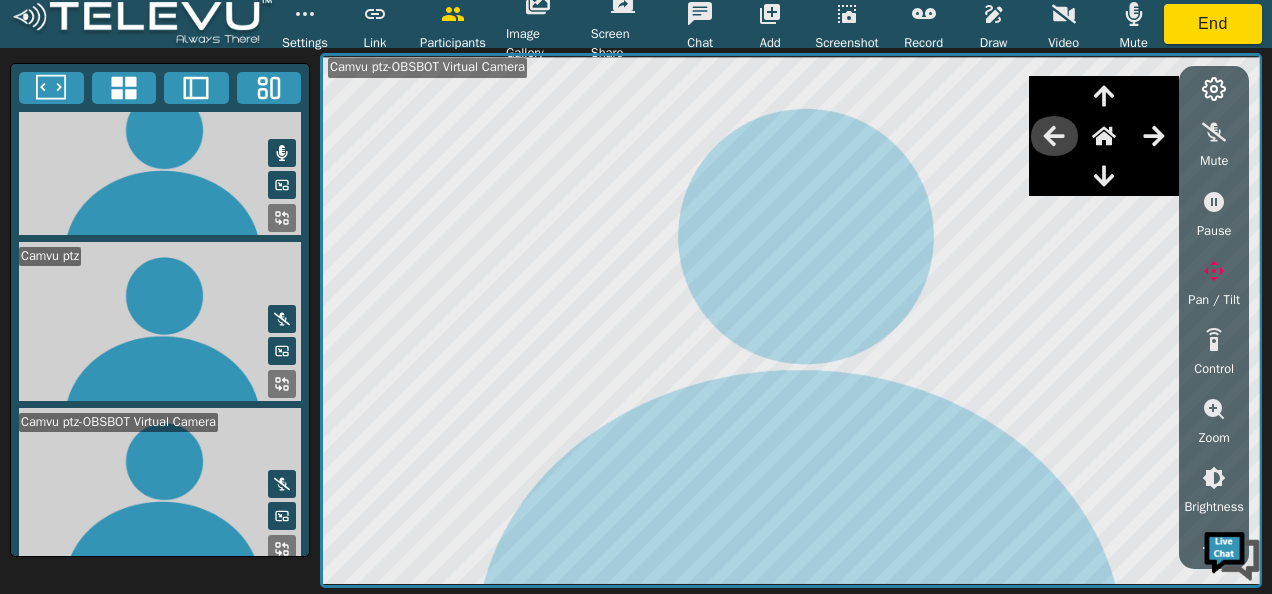 click 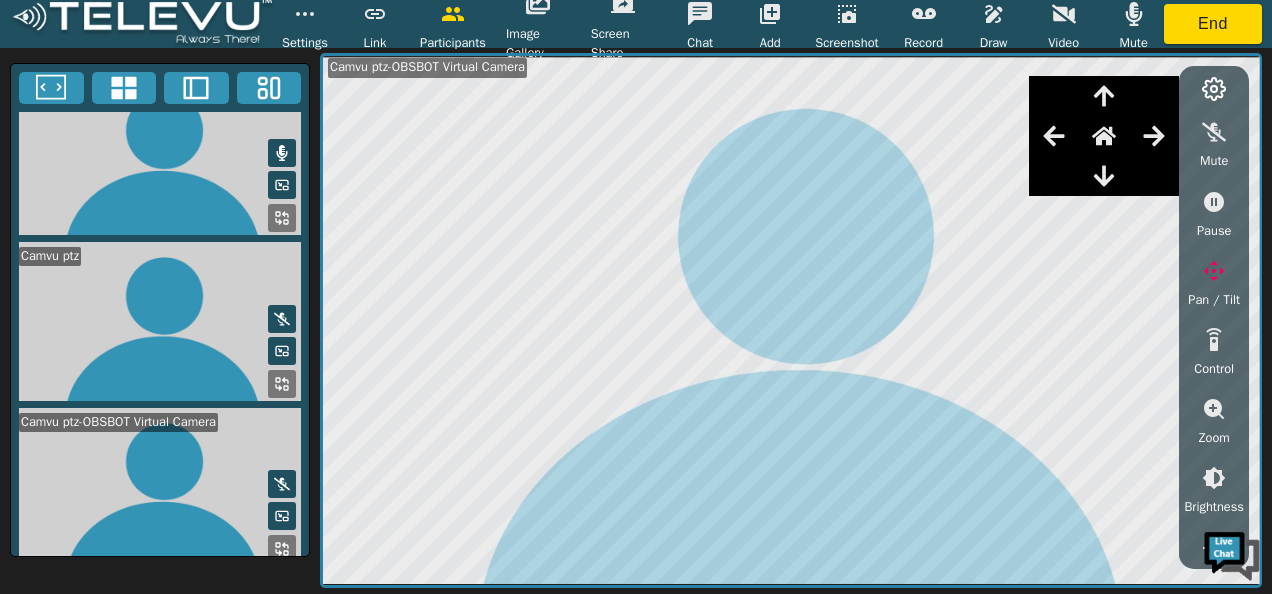 click 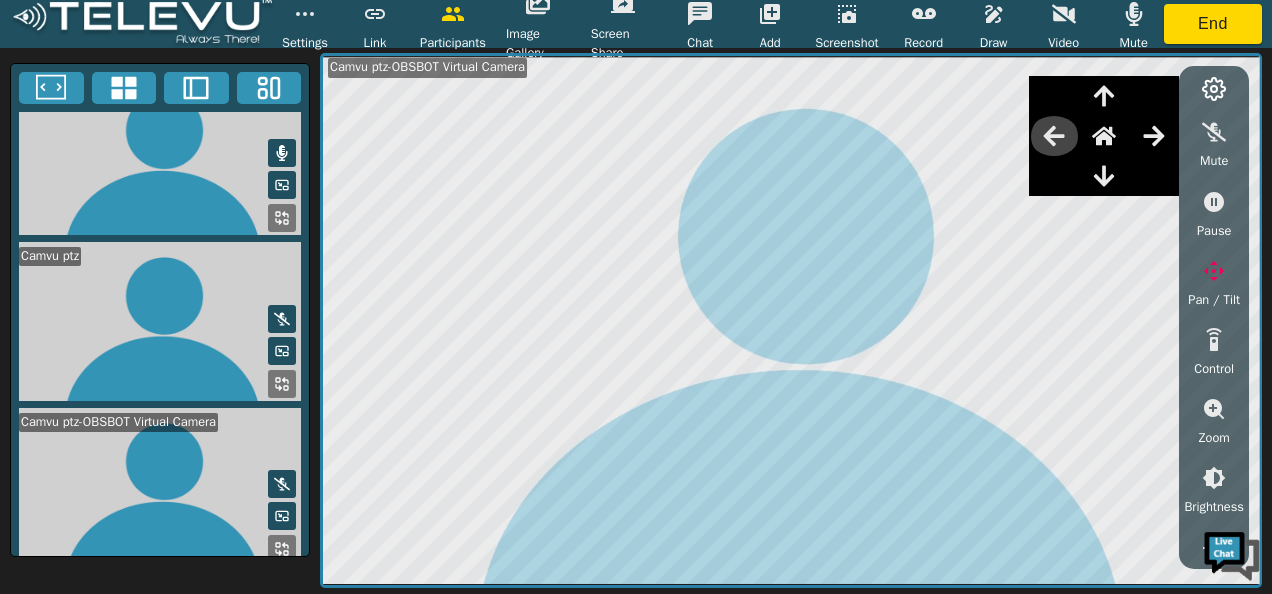 click 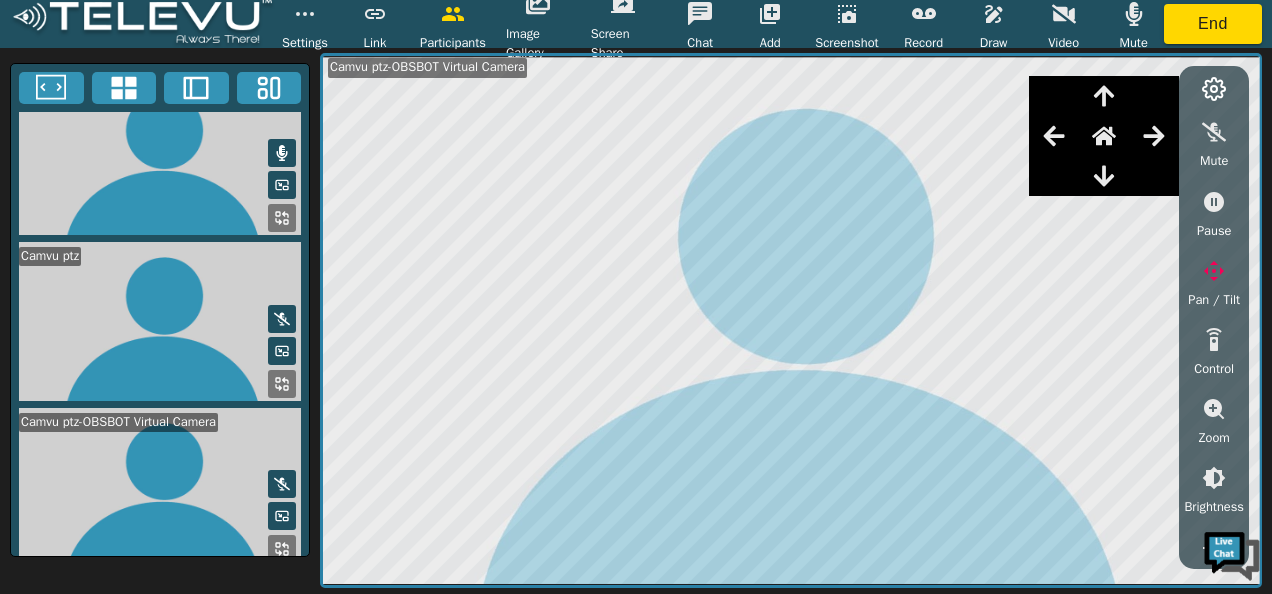 click 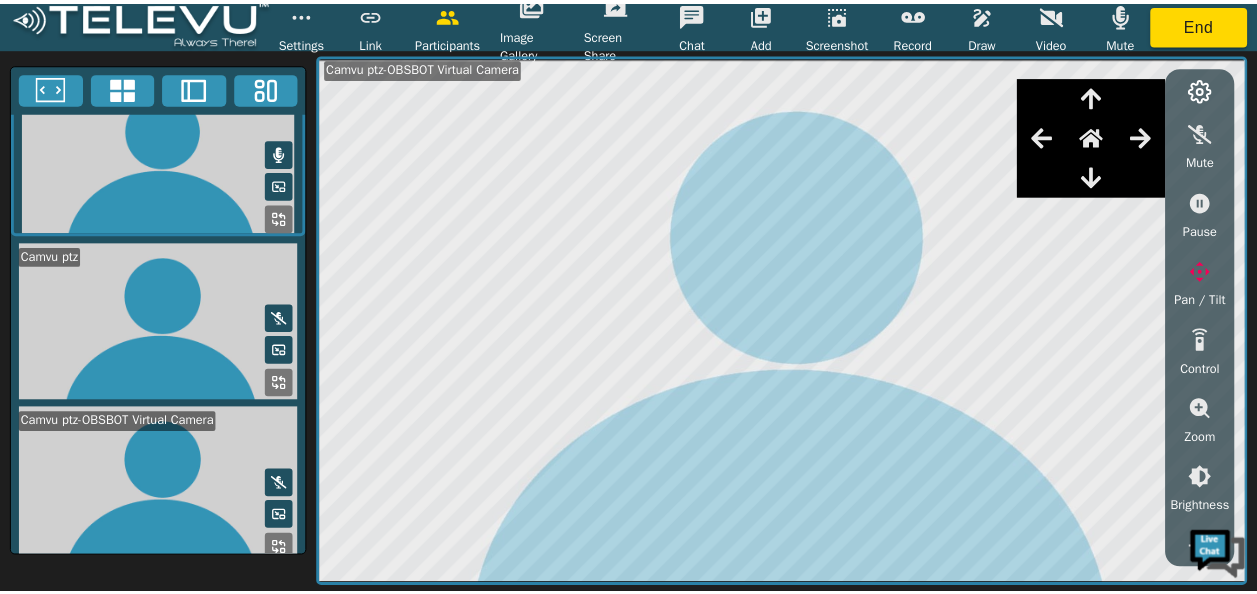 scroll, scrollTop: 35, scrollLeft: 0, axis: vertical 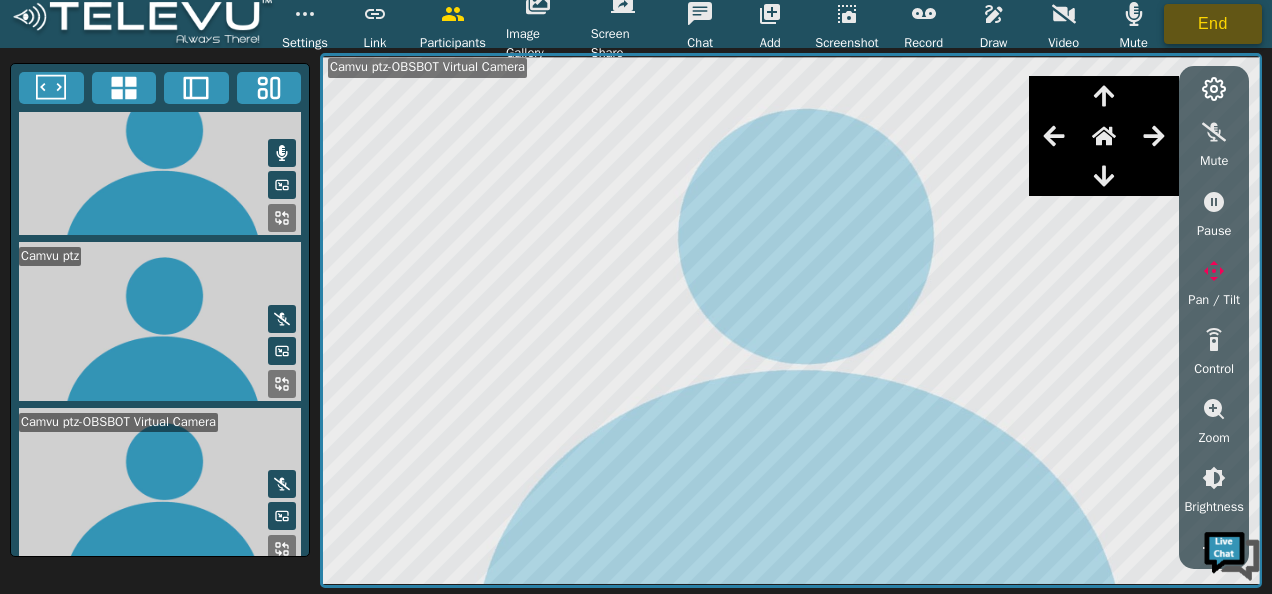 click on "End" at bounding box center [1213, 24] 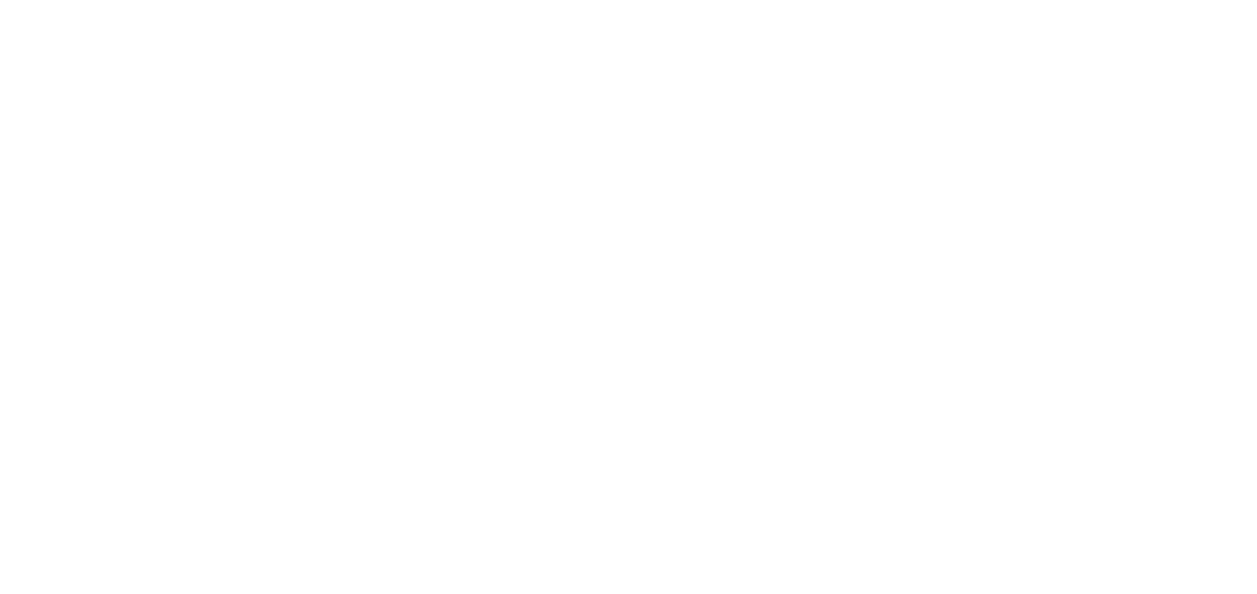 scroll, scrollTop: 0, scrollLeft: 0, axis: both 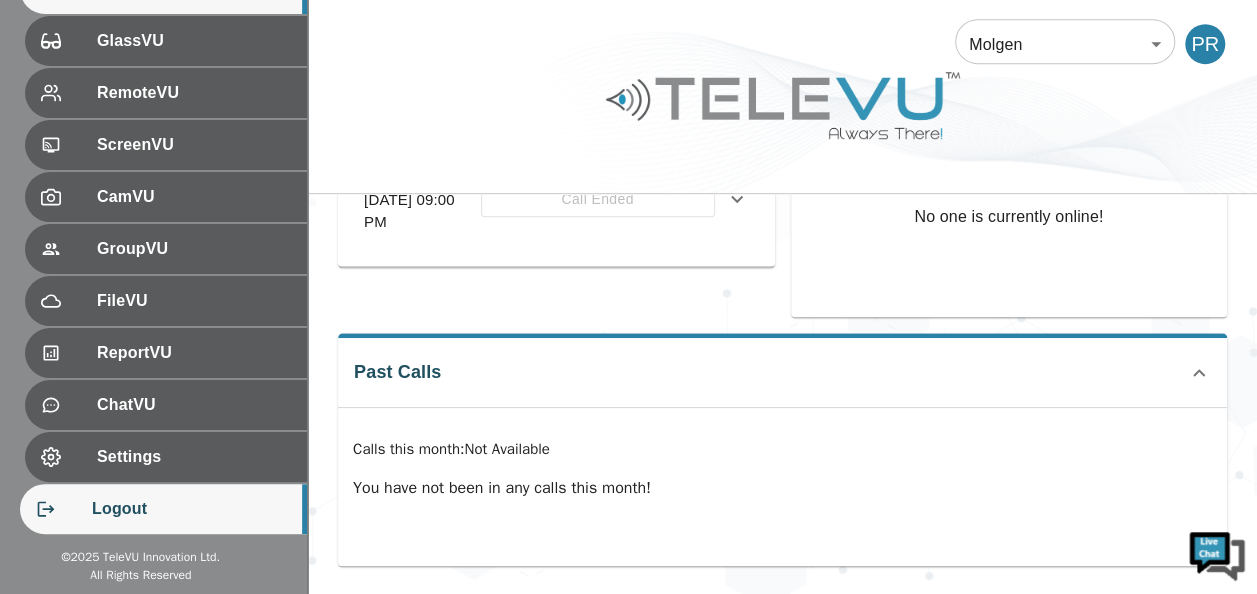 click on "Logout" at bounding box center (191, 509) 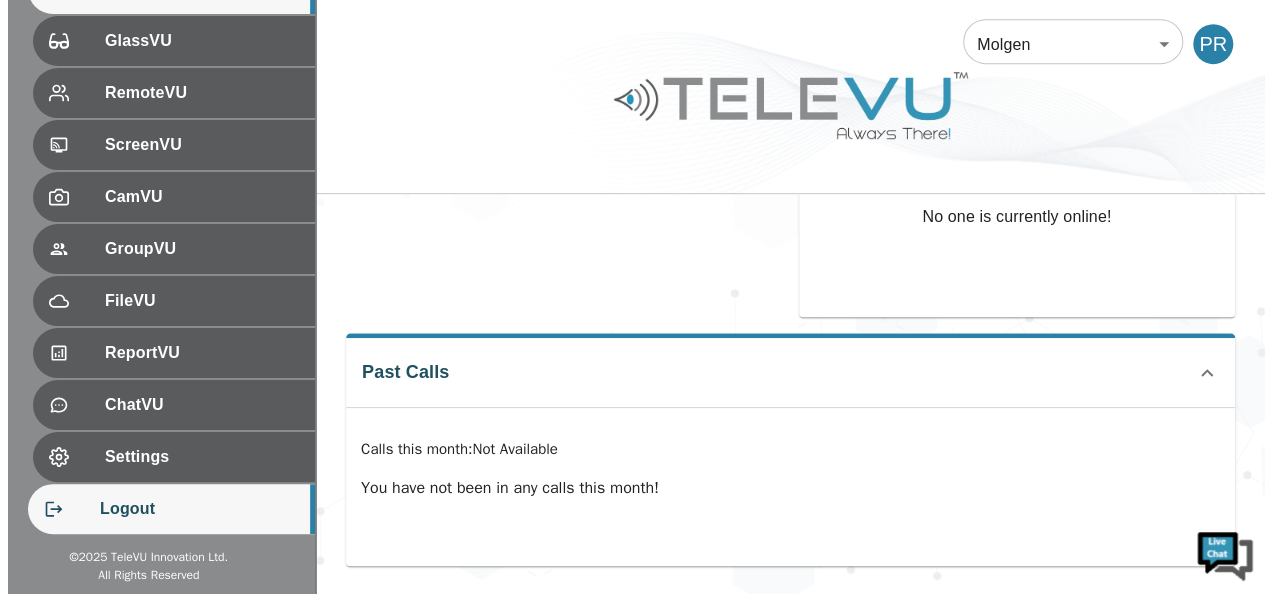 scroll, scrollTop: 0, scrollLeft: 0, axis: both 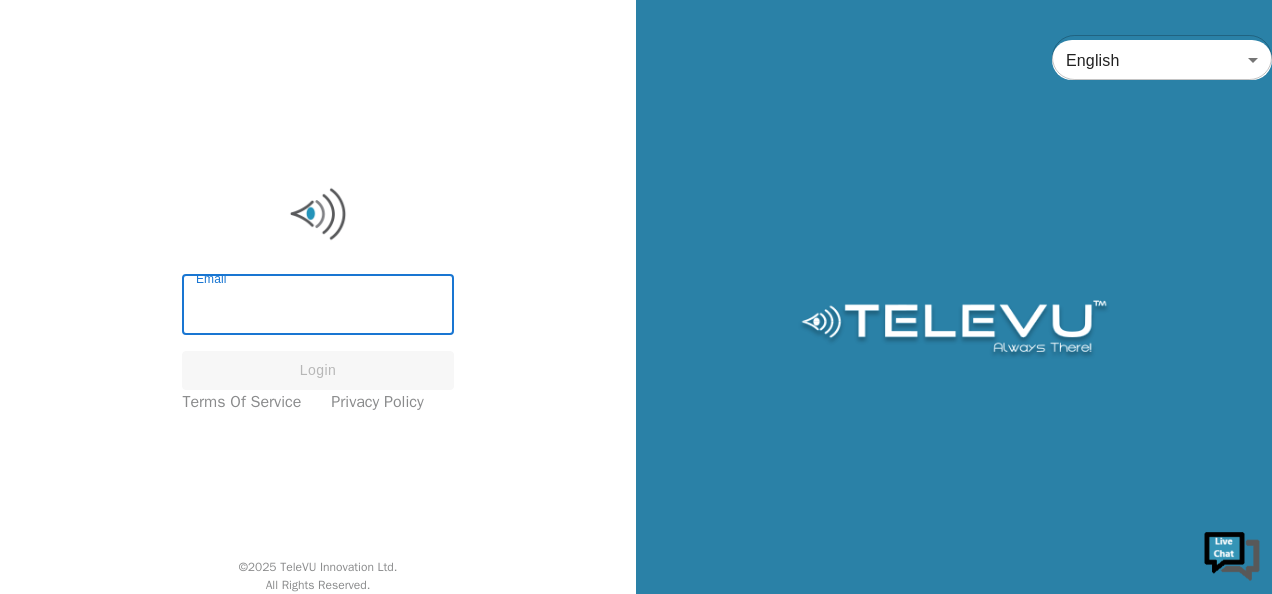 click on "Email" at bounding box center (317, 307) 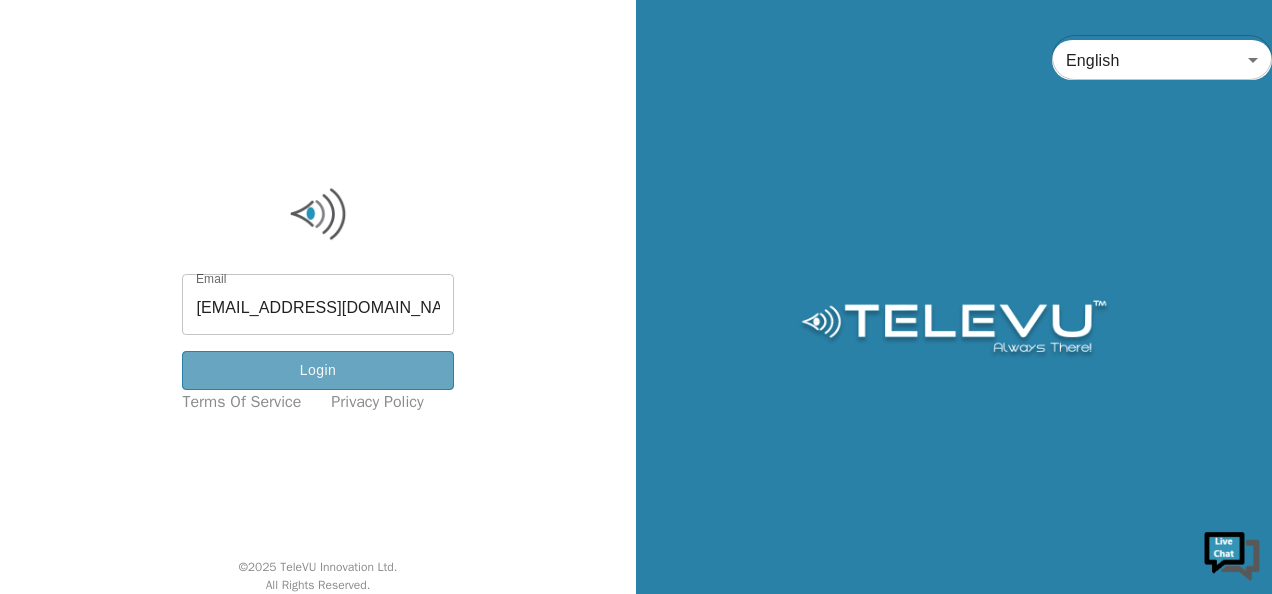 click on "Login" at bounding box center [317, 370] 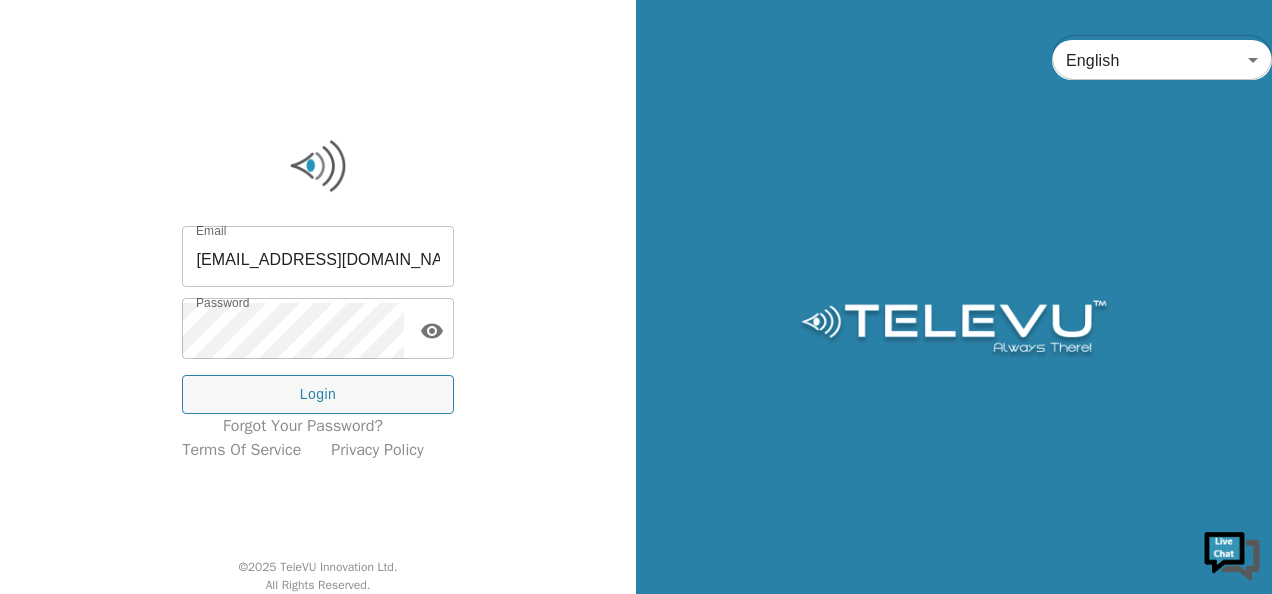 click 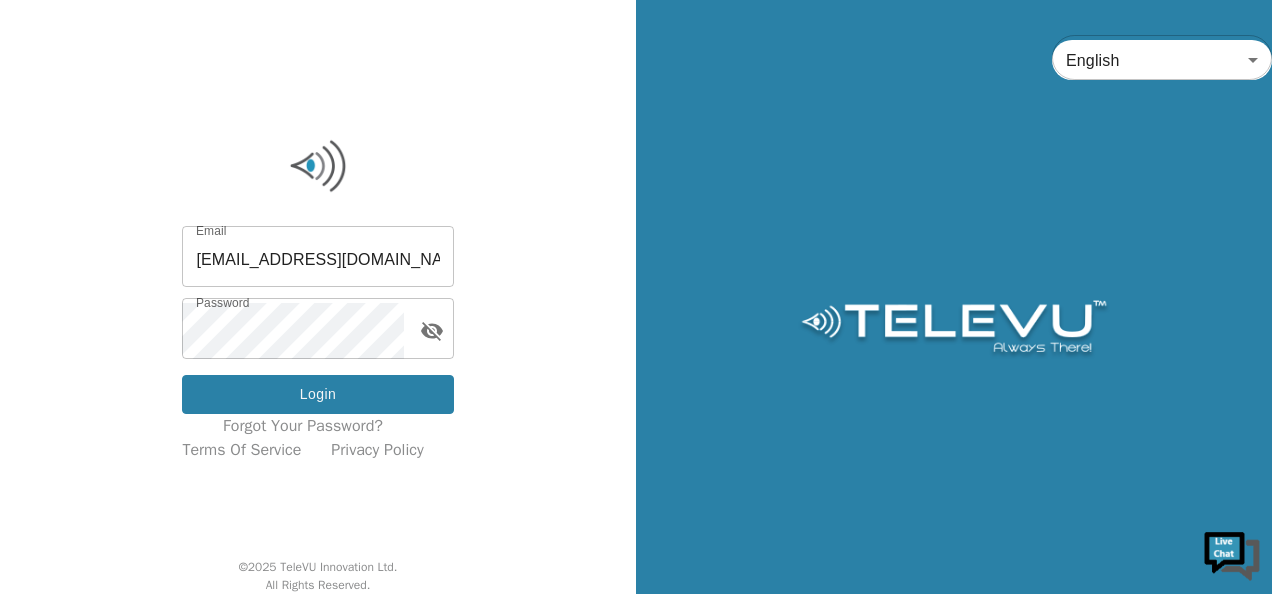 click on "Login" at bounding box center [317, 394] 